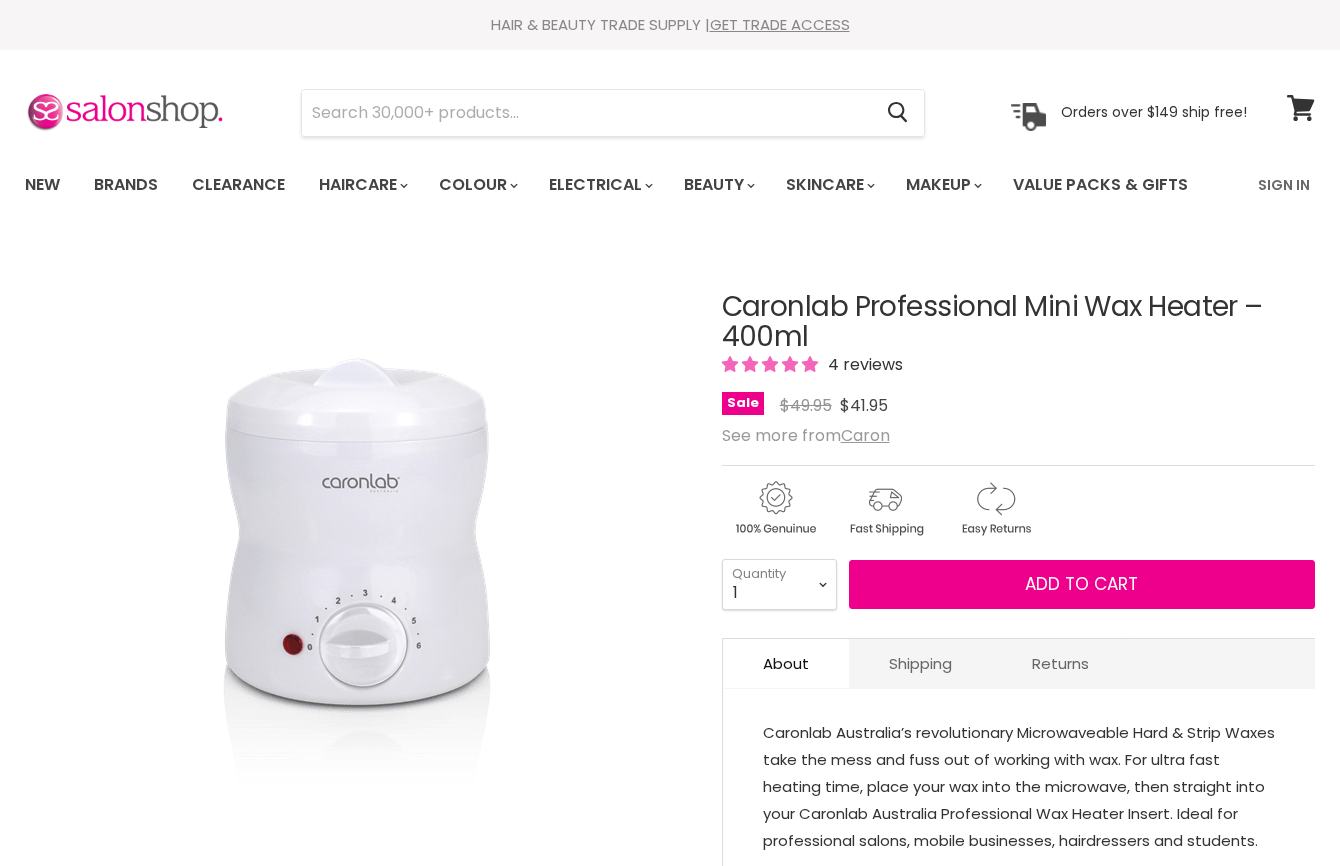 scroll, scrollTop: 379, scrollLeft: 0, axis: vertical 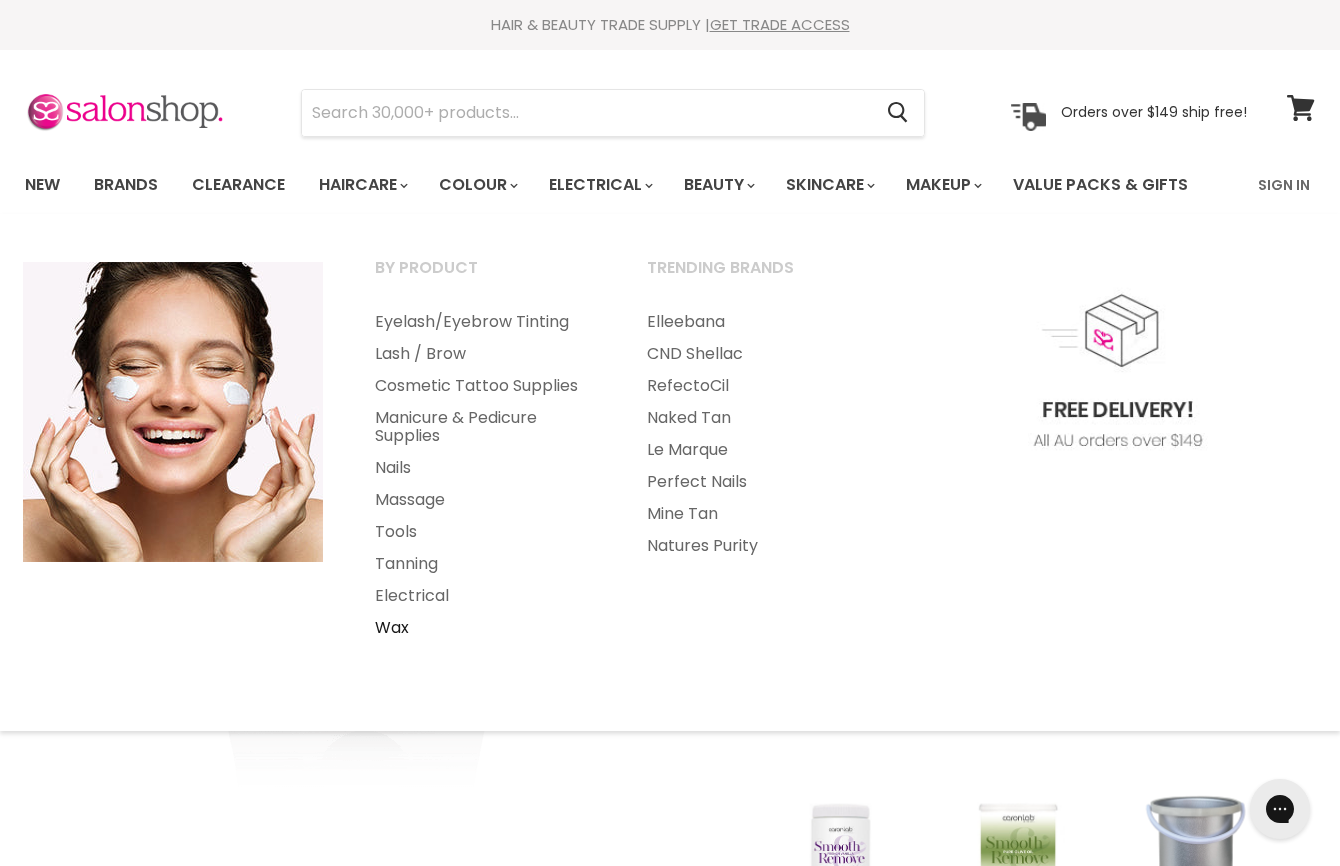 click on "Wax" at bounding box center [484, 628] 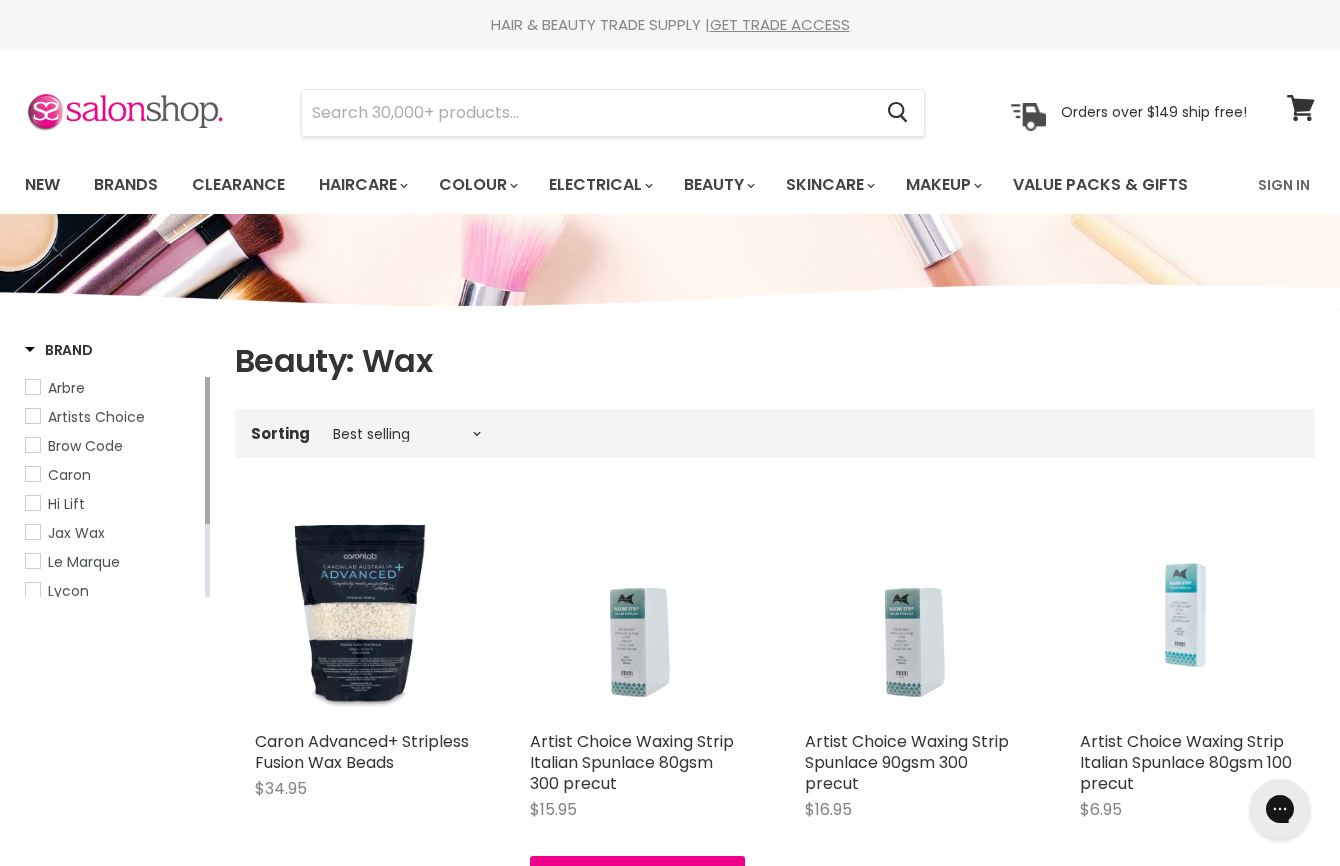 scroll, scrollTop: 0, scrollLeft: 0, axis: both 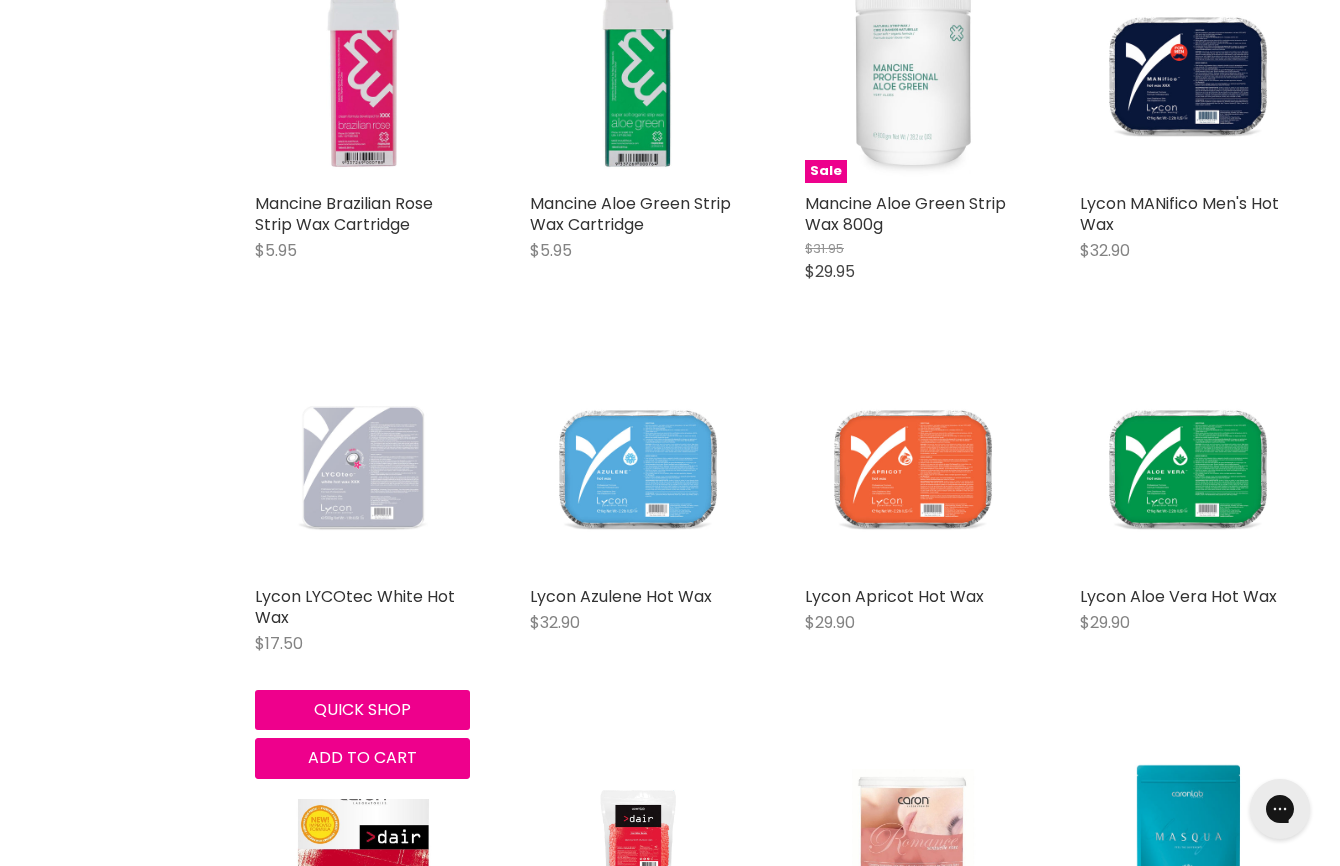 click at bounding box center [362, 468] 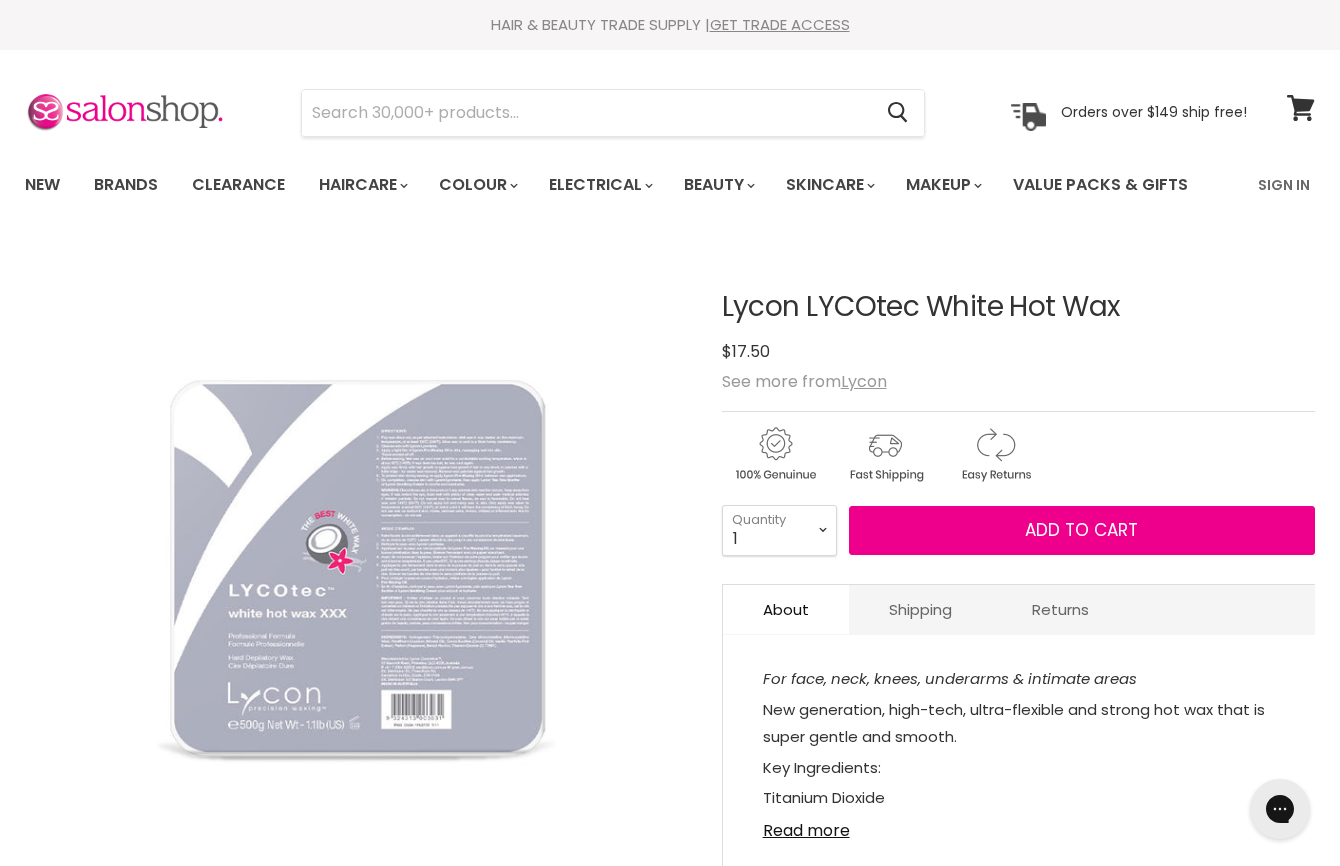 scroll, scrollTop: 0, scrollLeft: 0, axis: both 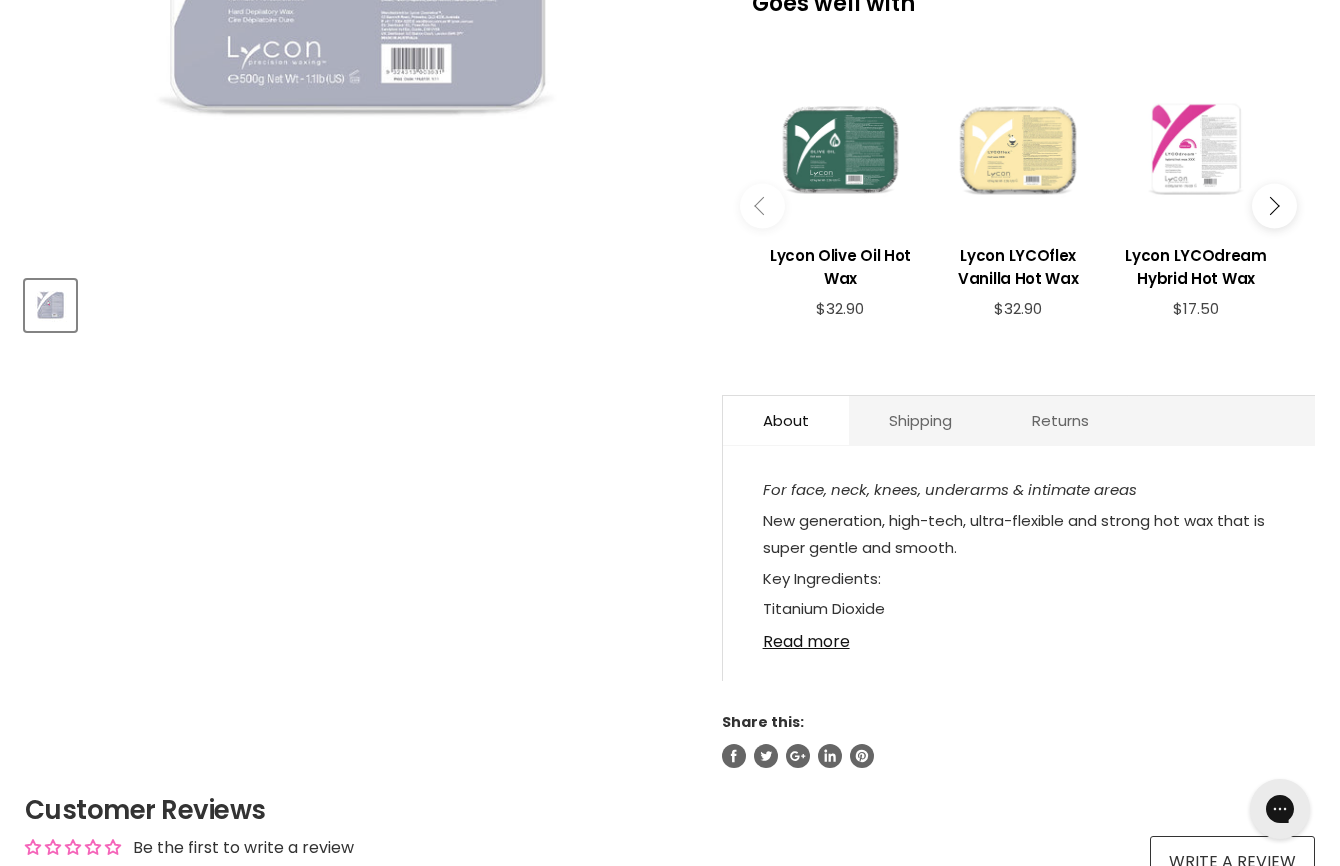click at bounding box center (1274, 206) 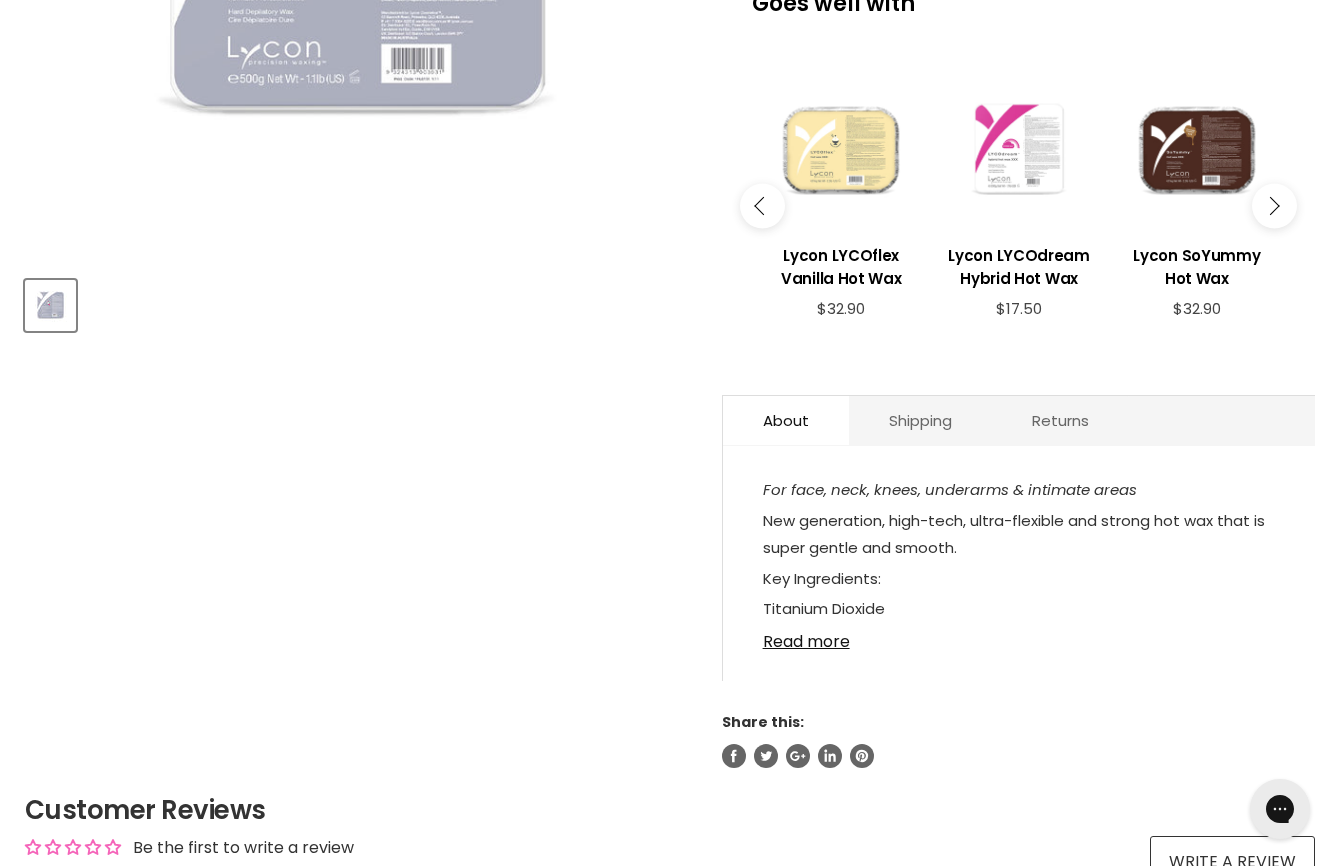 click at bounding box center [1274, 206] 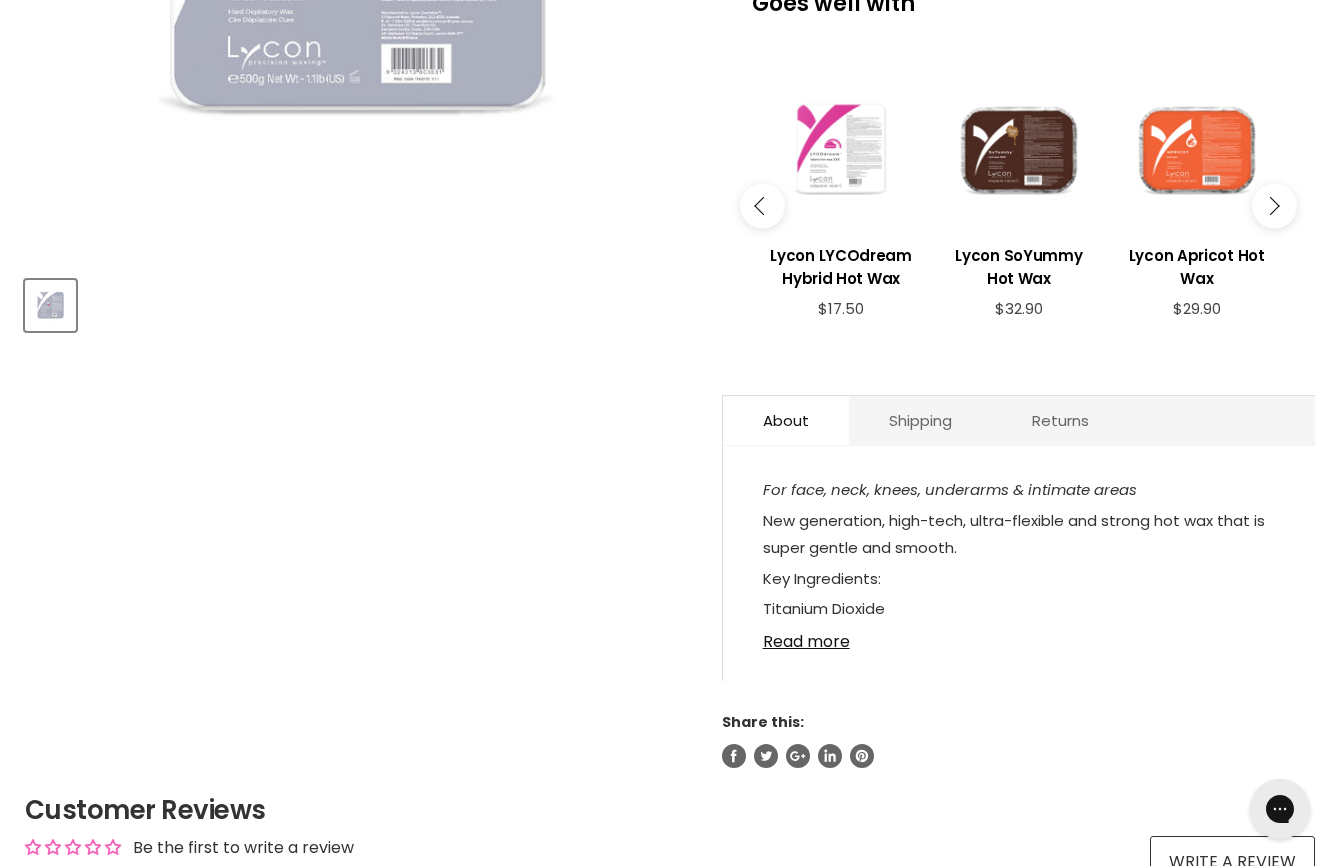 click at bounding box center [1274, 206] 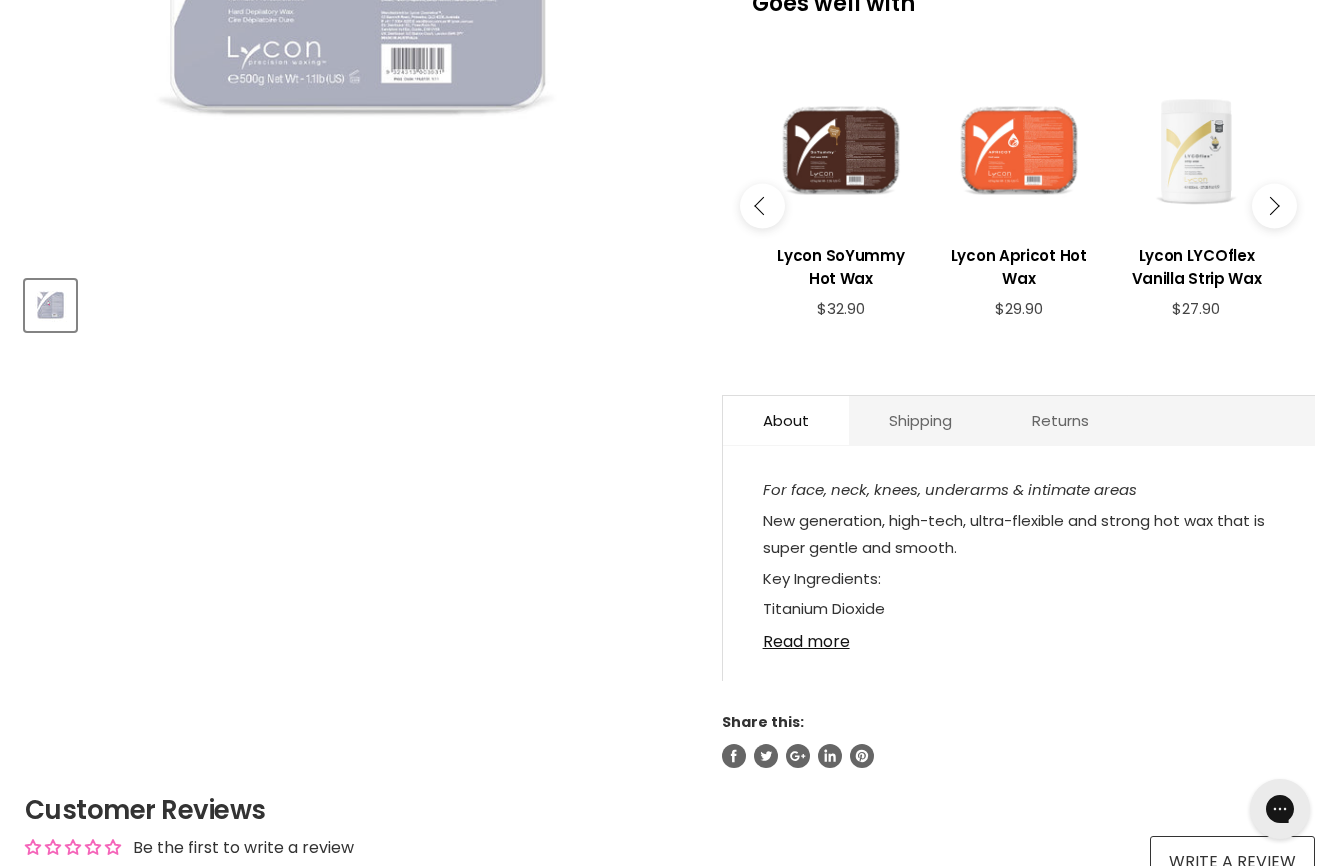 click at bounding box center (1274, 206) 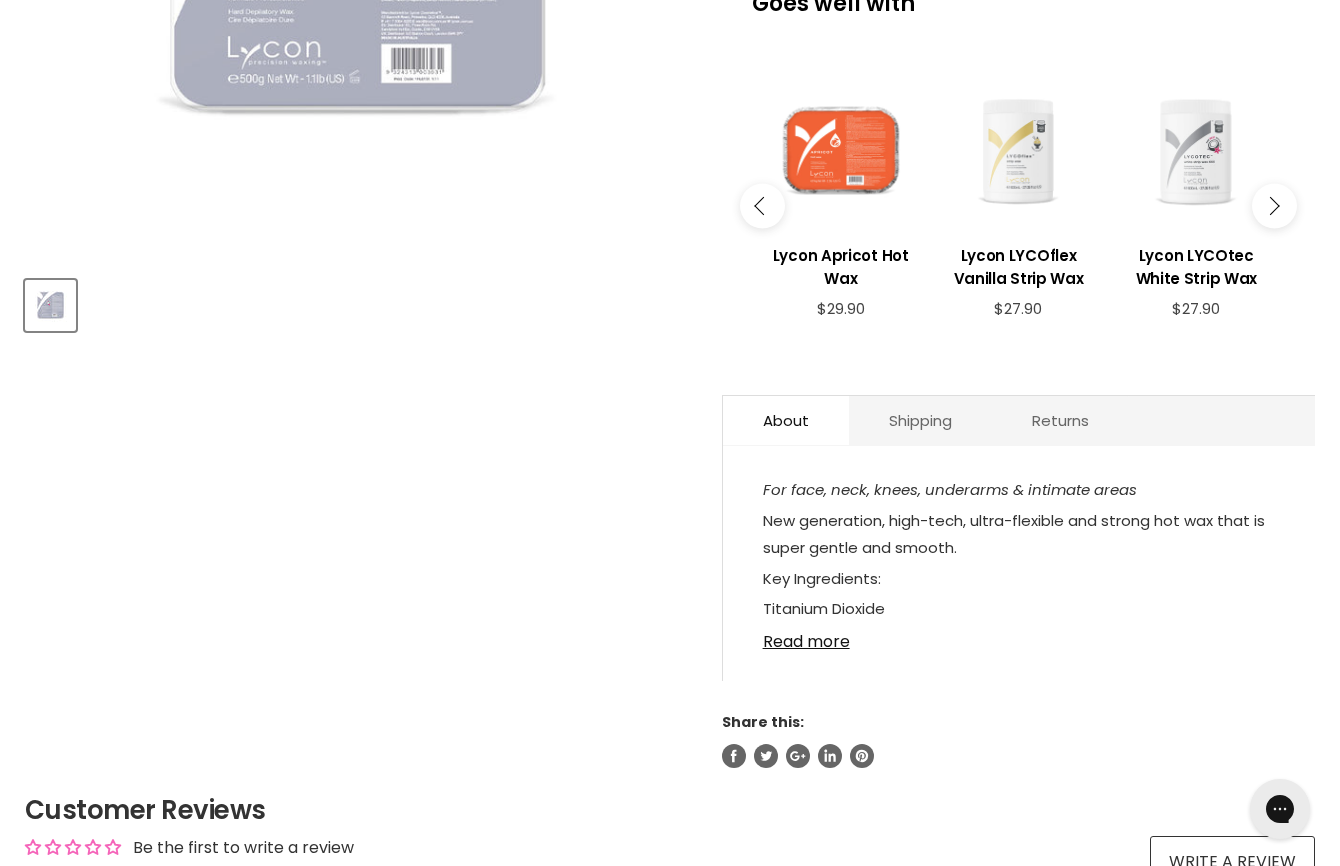 click at bounding box center [763, 206] 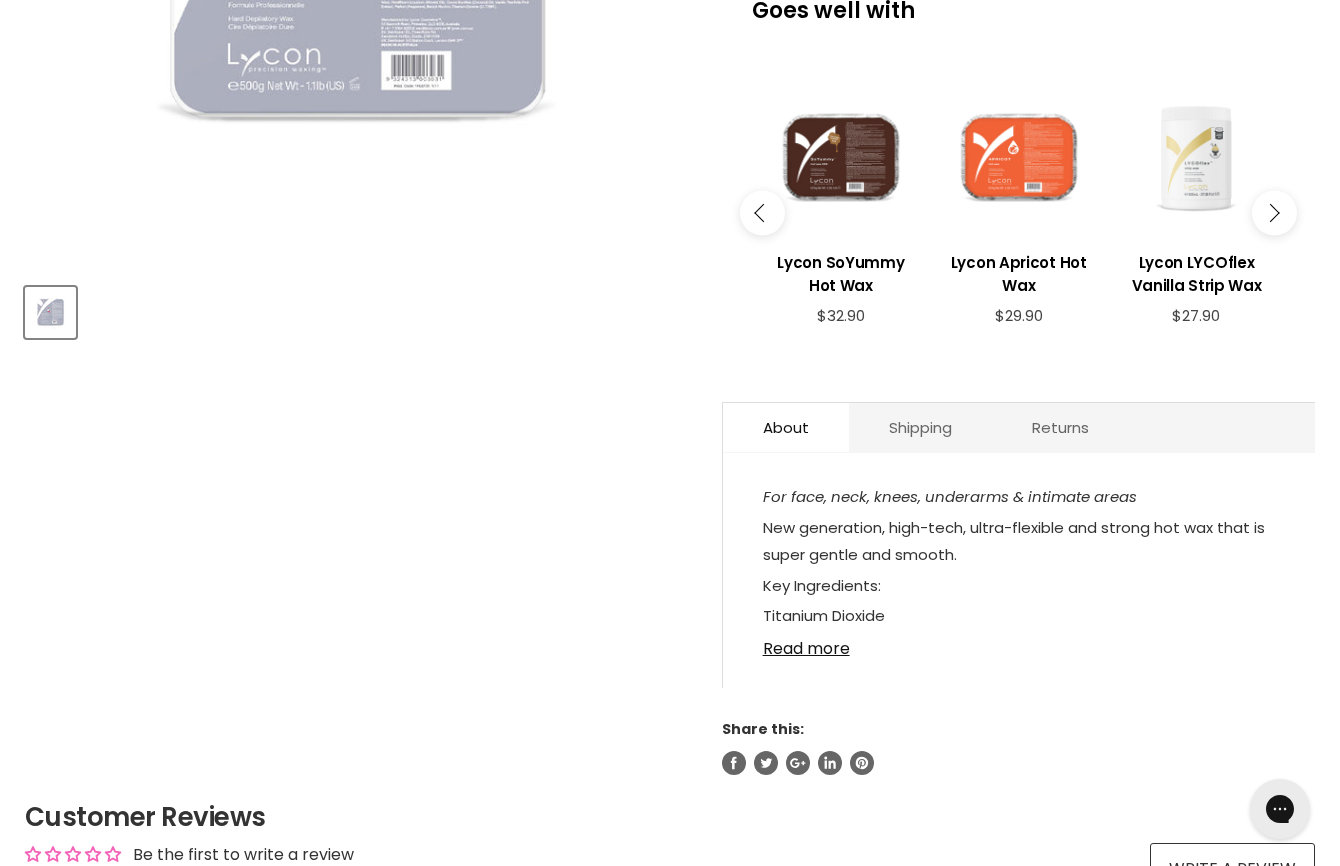 click at bounding box center [762, 213] 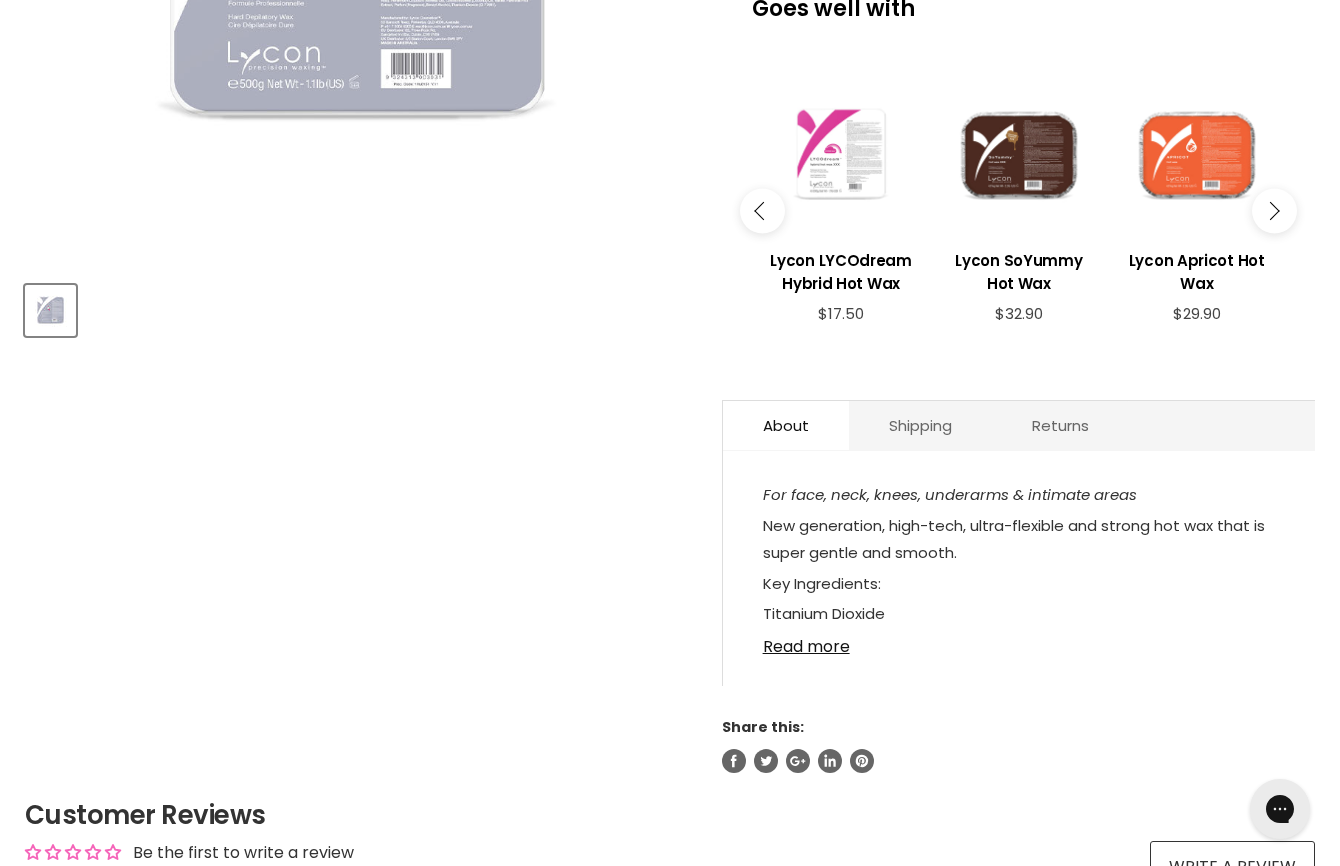scroll, scrollTop: 638, scrollLeft: 0, axis: vertical 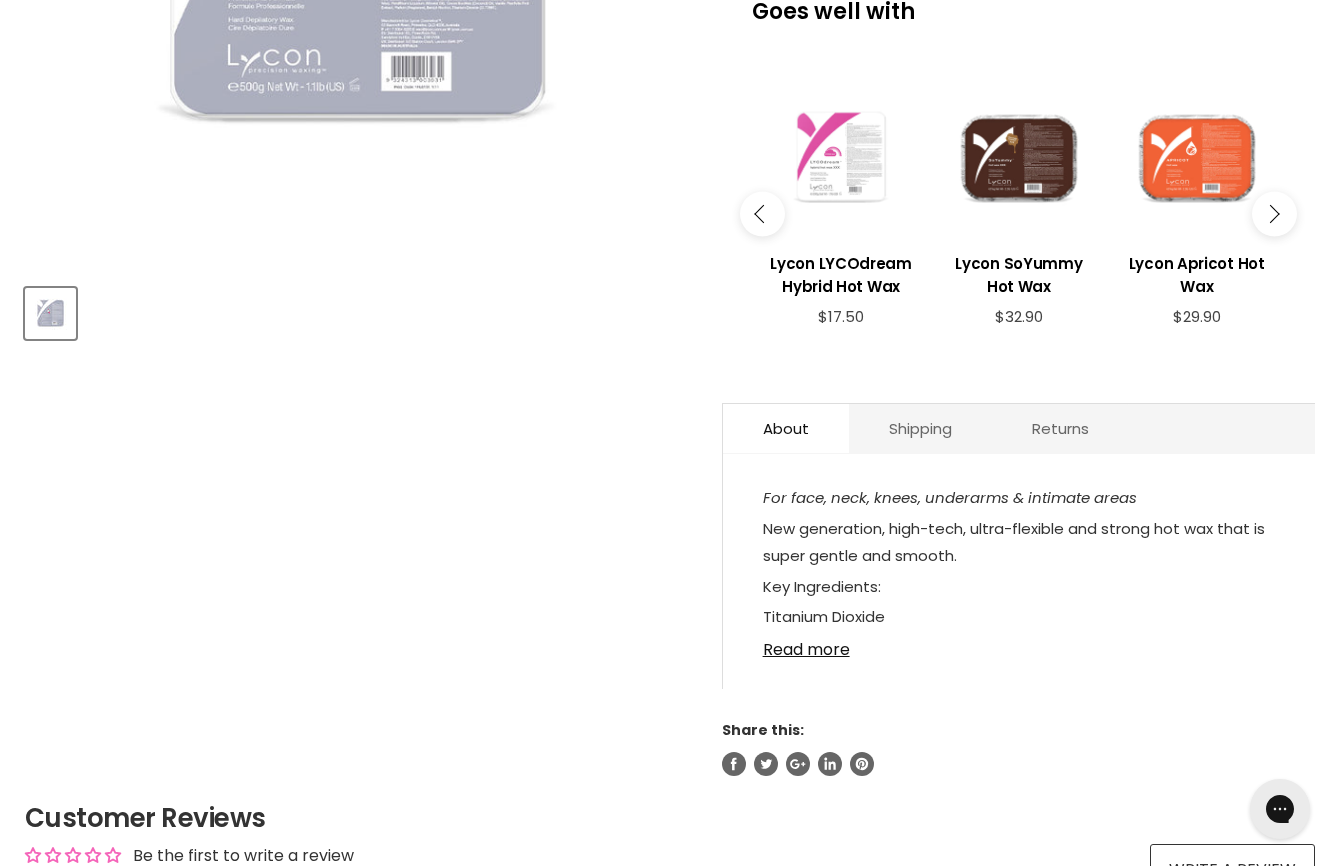 click at bounding box center [841, 158] 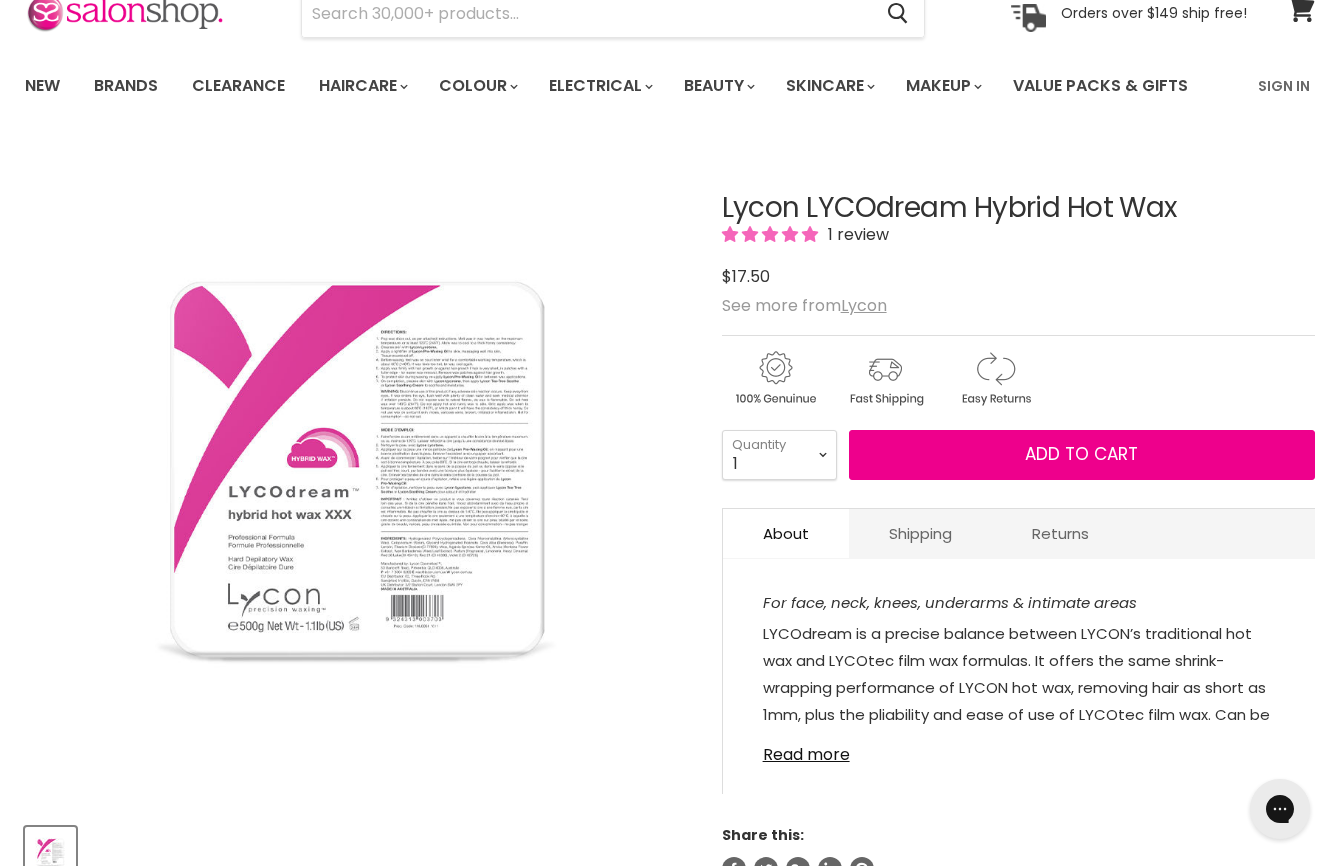 scroll, scrollTop: 0, scrollLeft: 0, axis: both 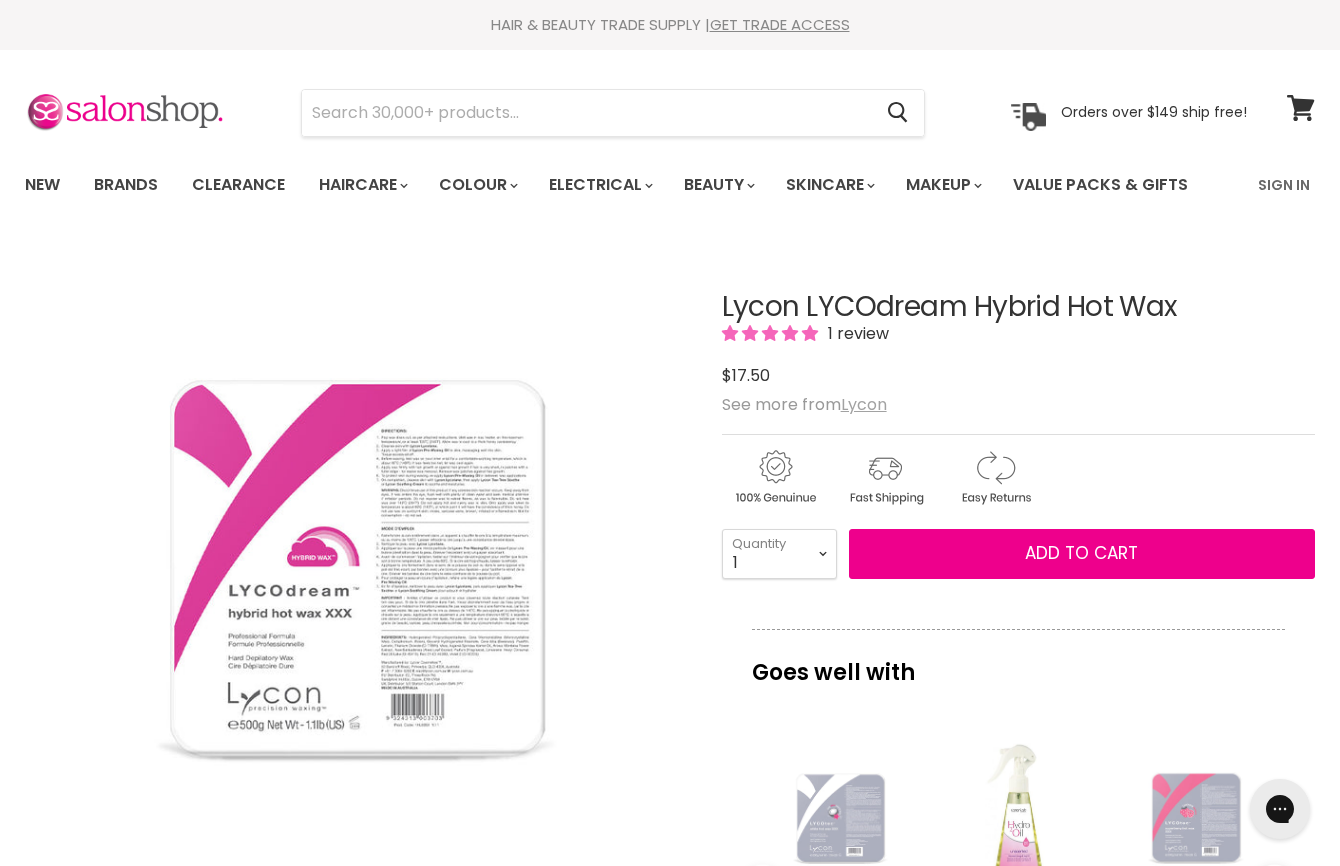 click on "Lycon" at bounding box center (864, 404) 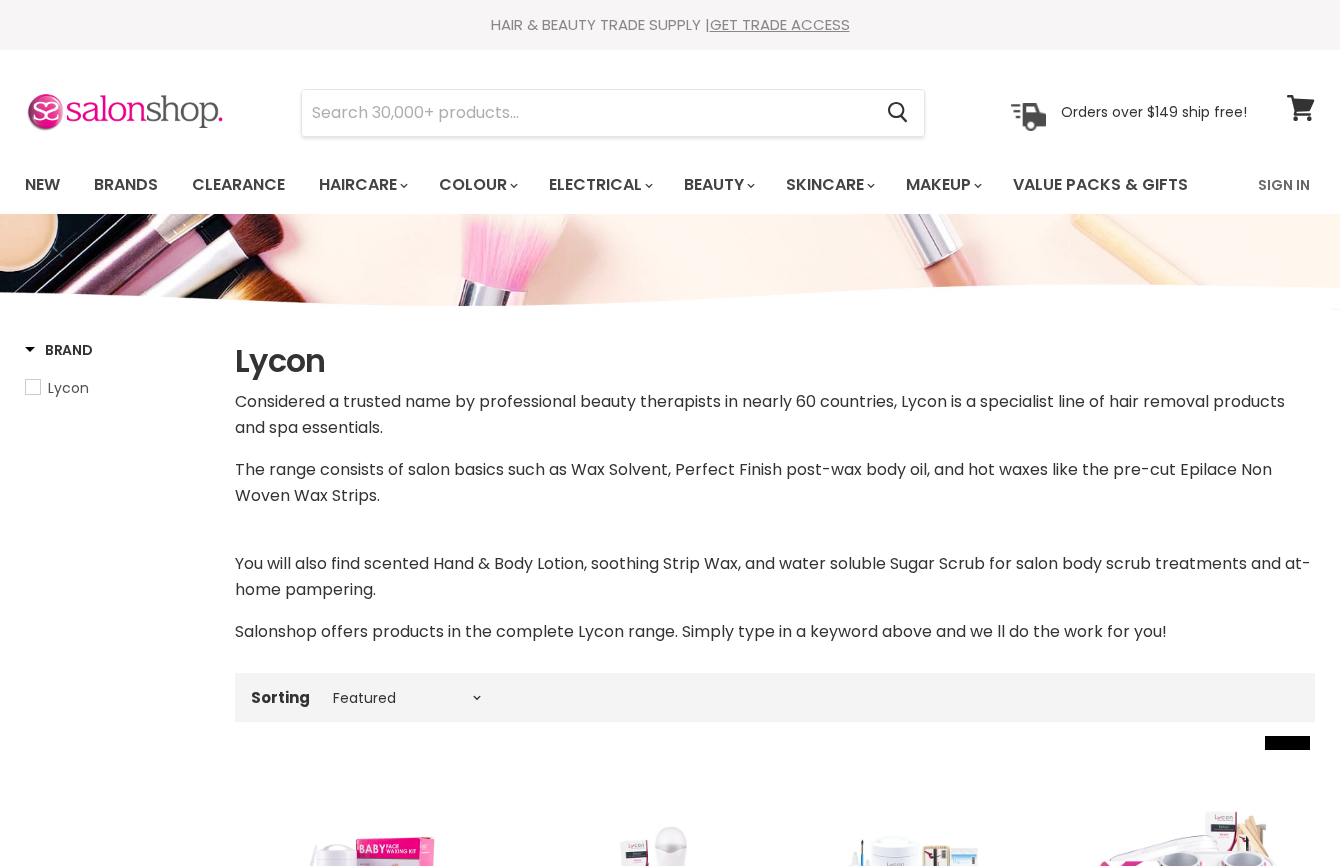 select on "manual" 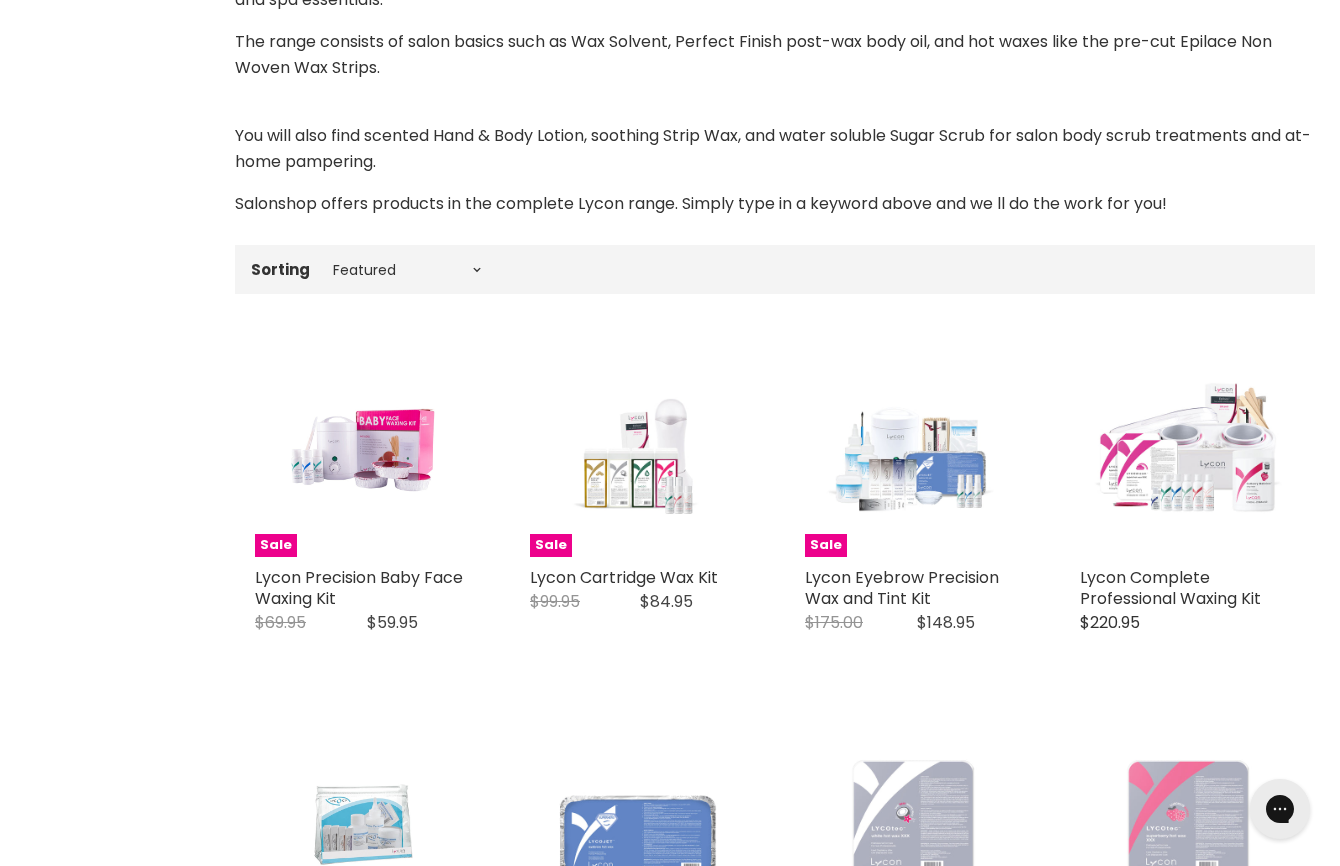 scroll, scrollTop: 0, scrollLeft: 0, axis: both 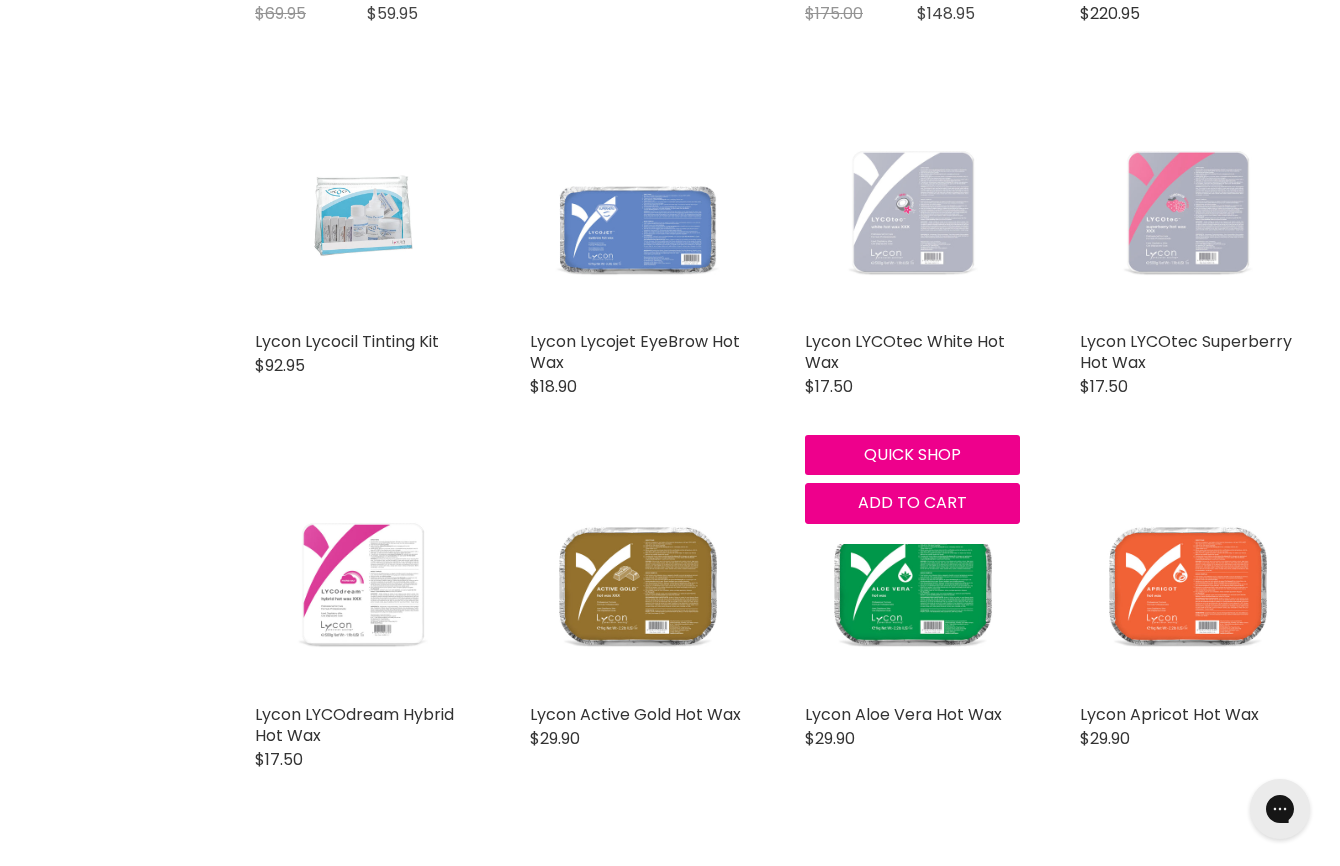 click at bounding box center [912, 213] 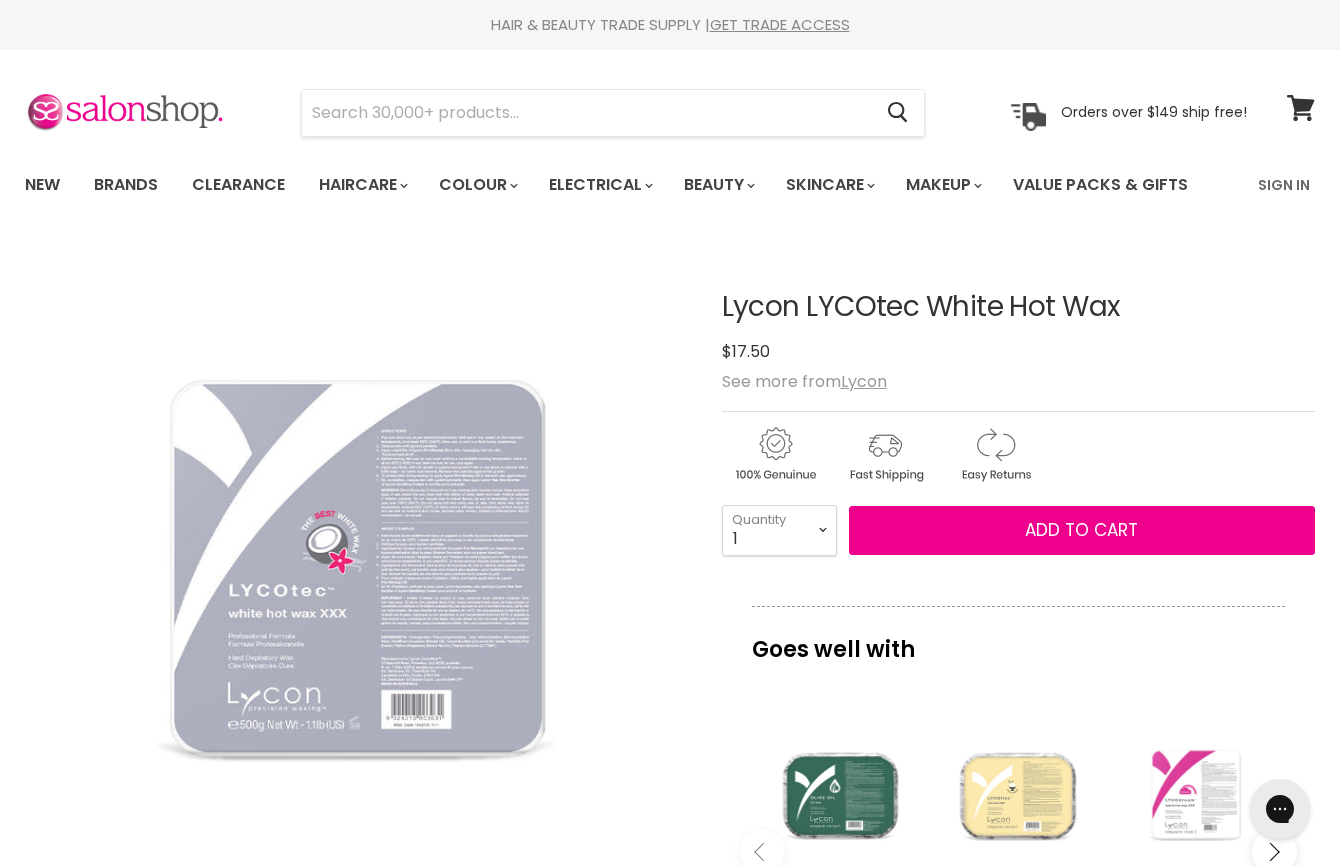 scroll, scrollTop: 0, scrollLeft: 0, axis: both 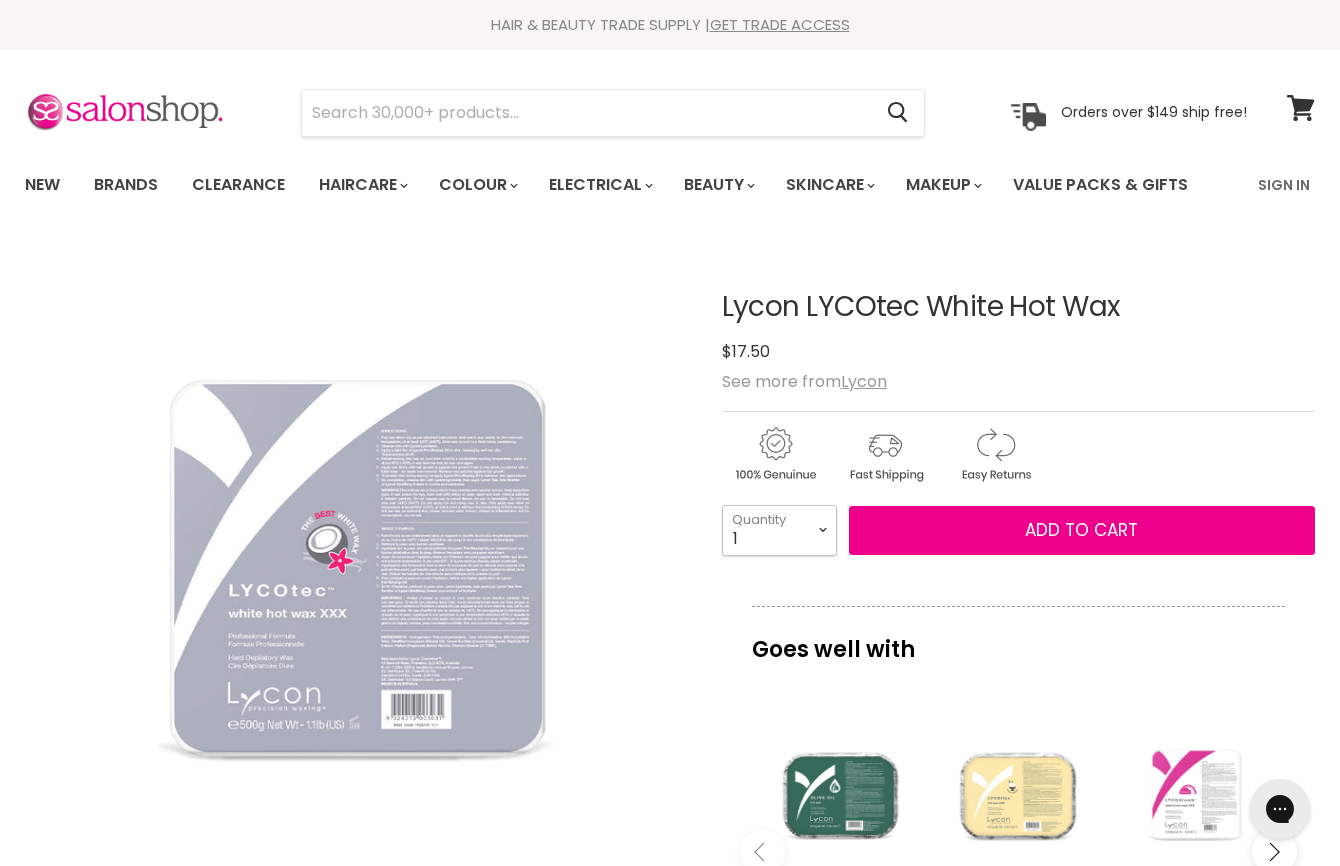 click on "1
2
3
4
5
6
7
8
9
10+" at bounding box center [779, 530] 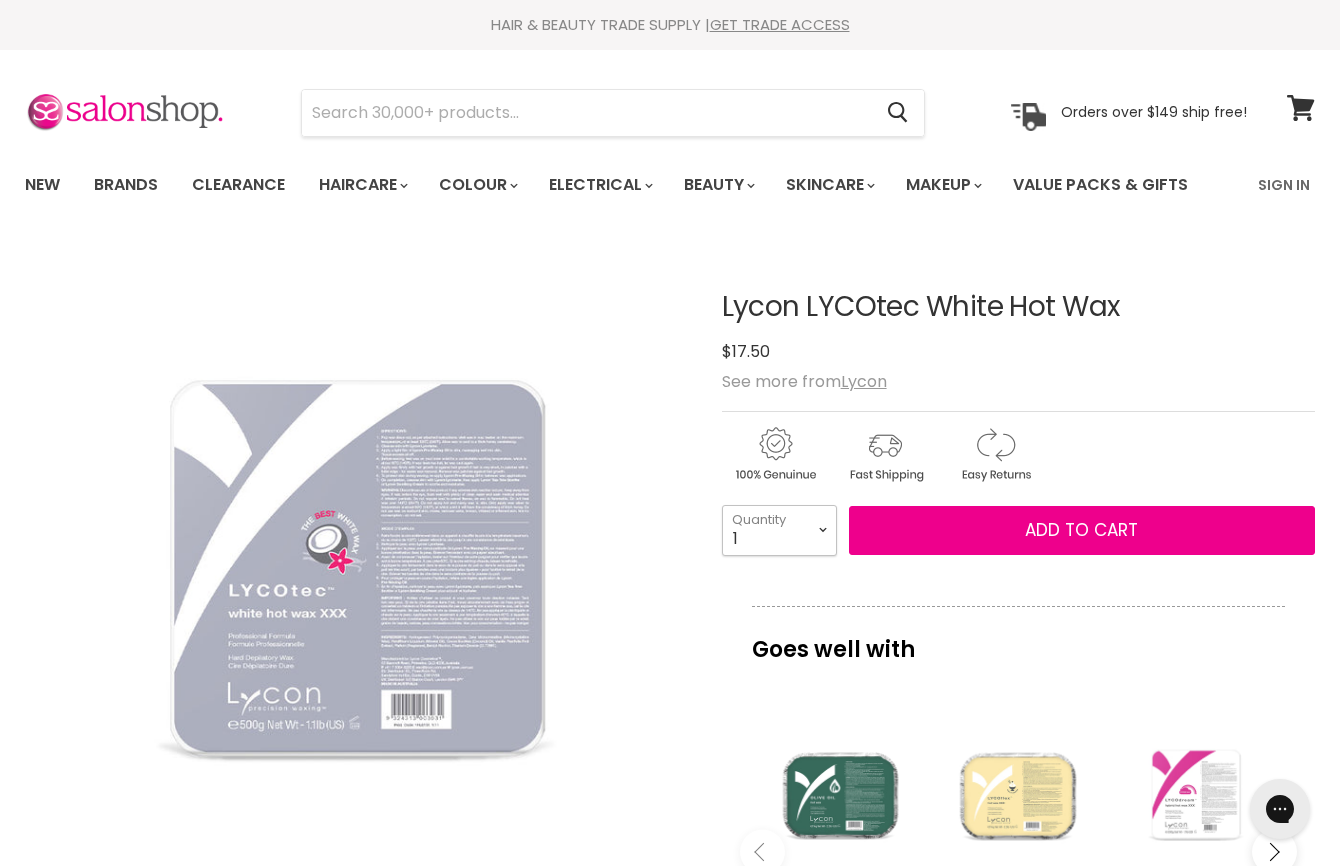 select on "2" 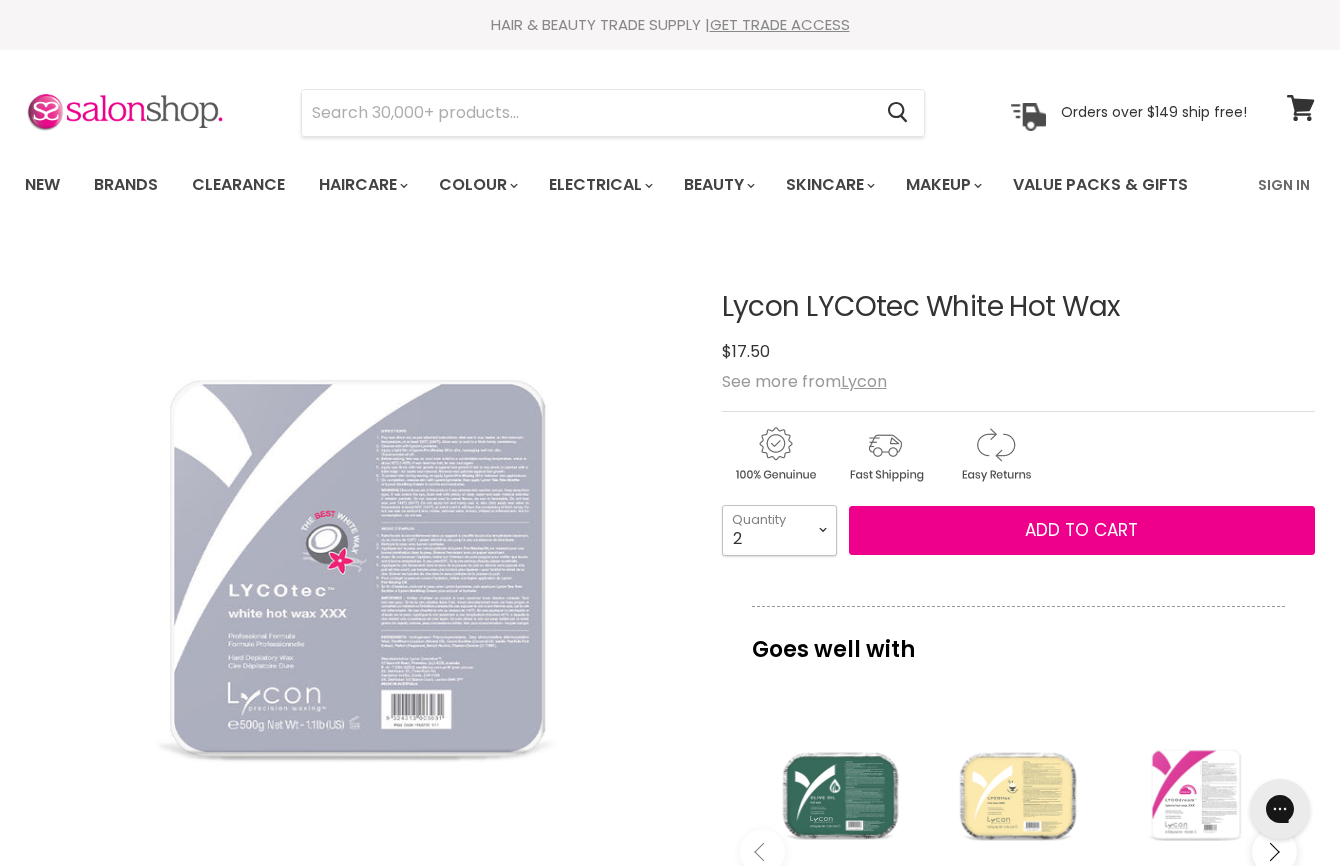 type on "2" 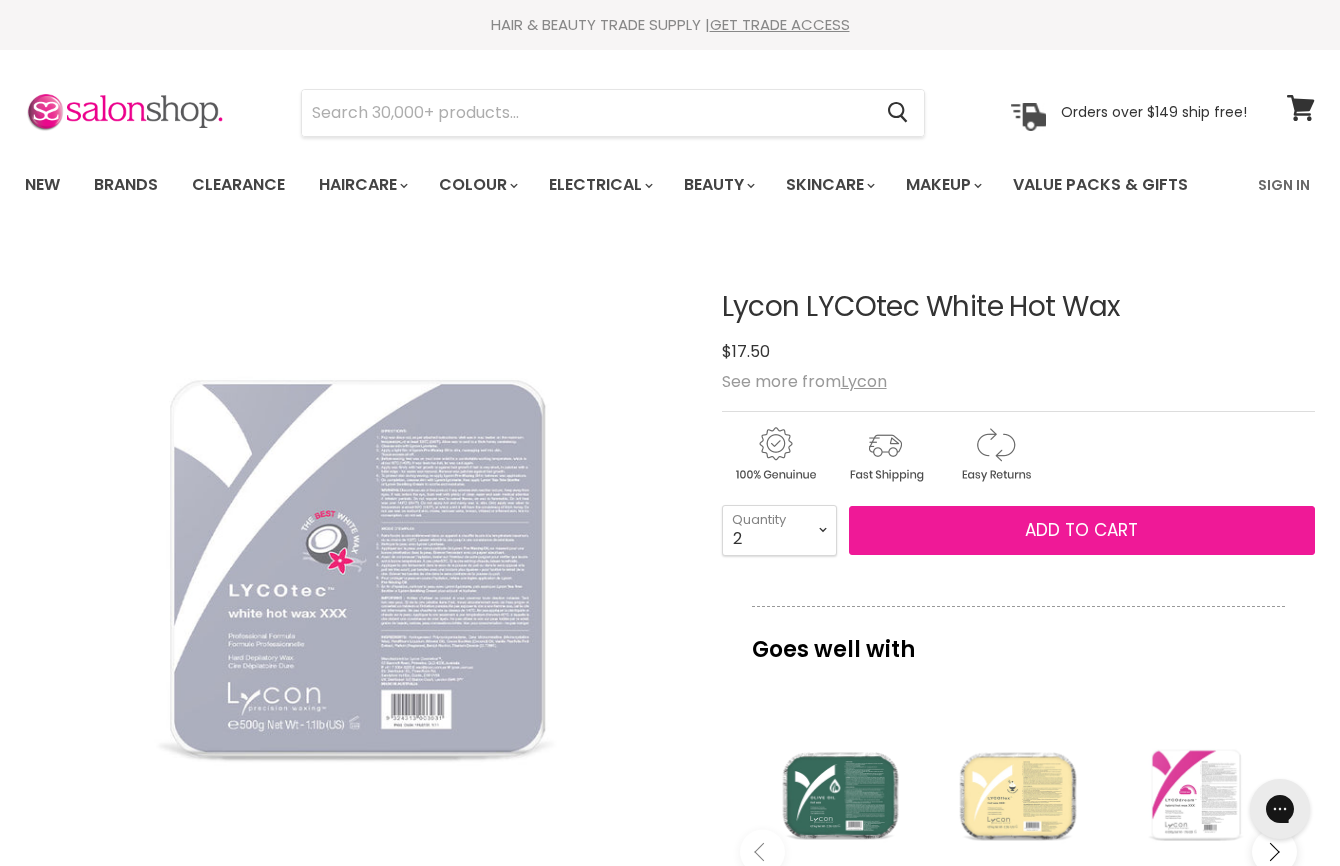 click on "Add to cart" at bounding box center [1081, 530] 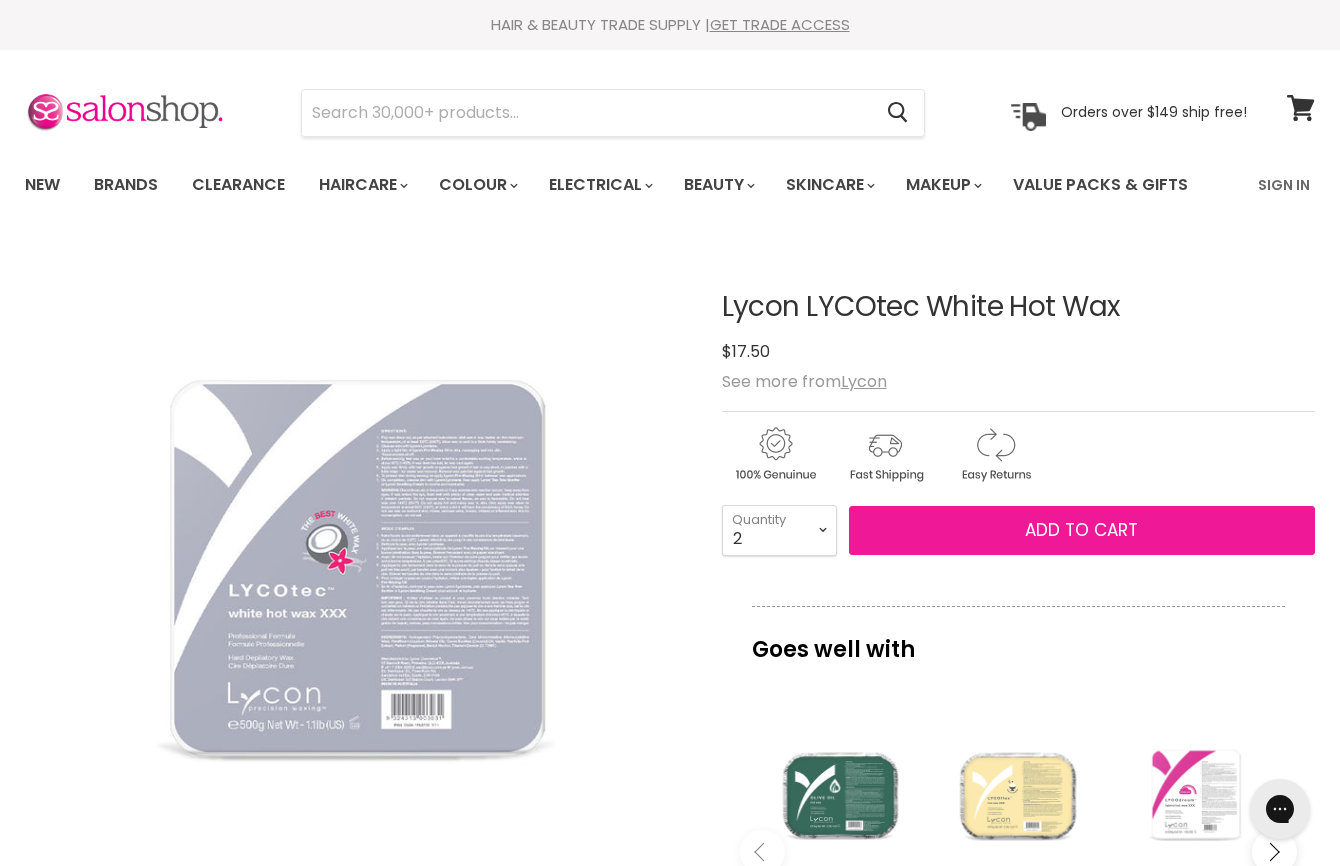 click on "Add to cart" at bounding box center (1081, 530) 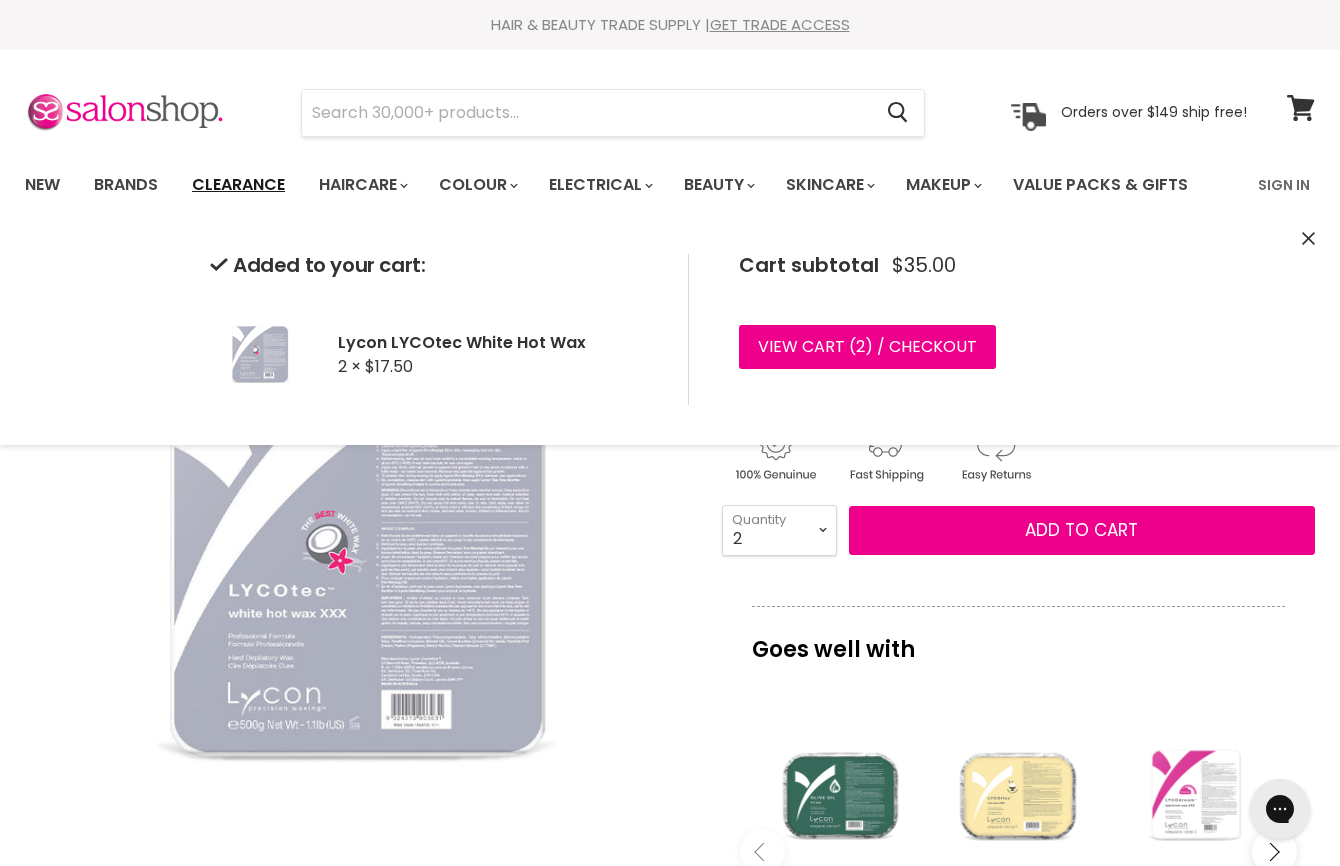 click on "Clearance" at bounding box center [238, 185] 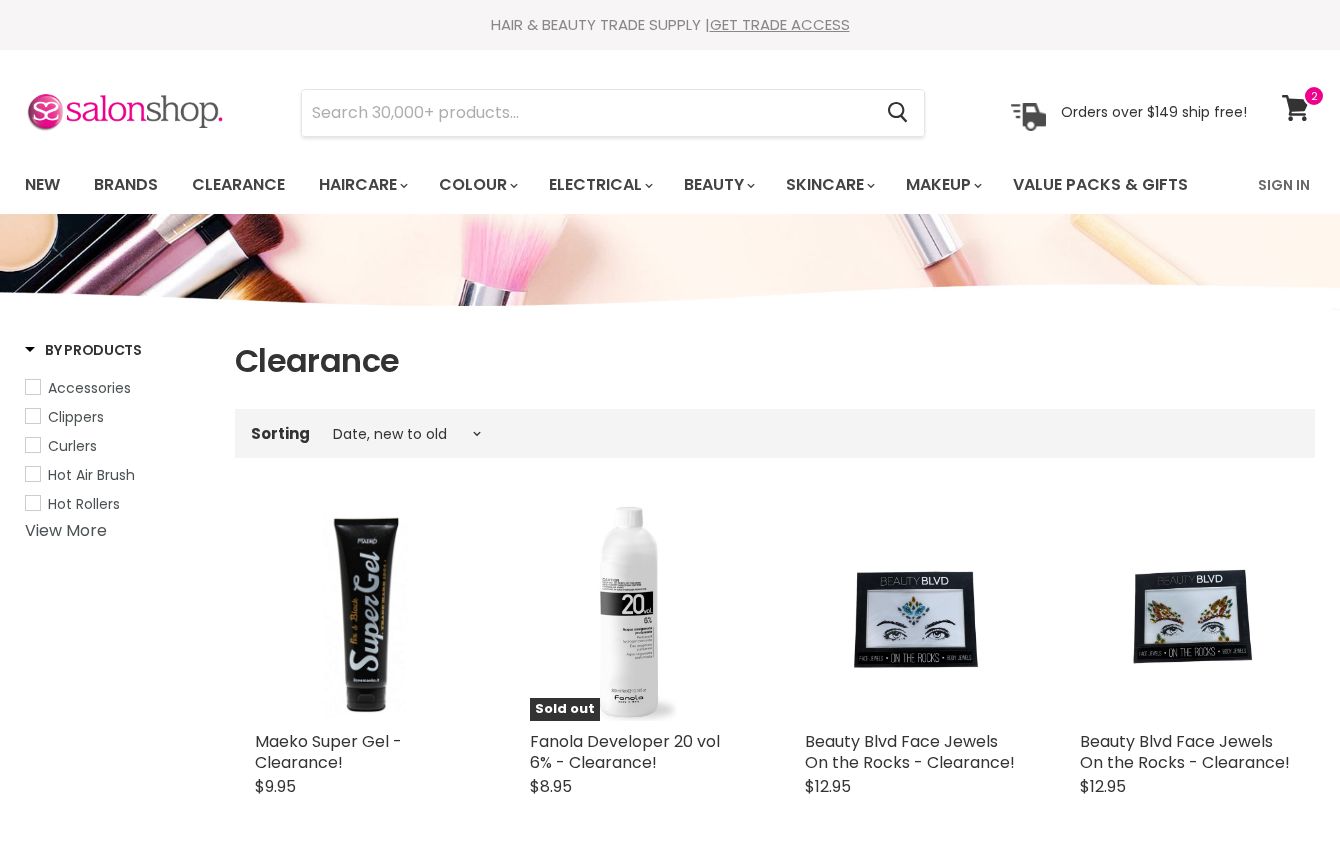 select on "created-descending" 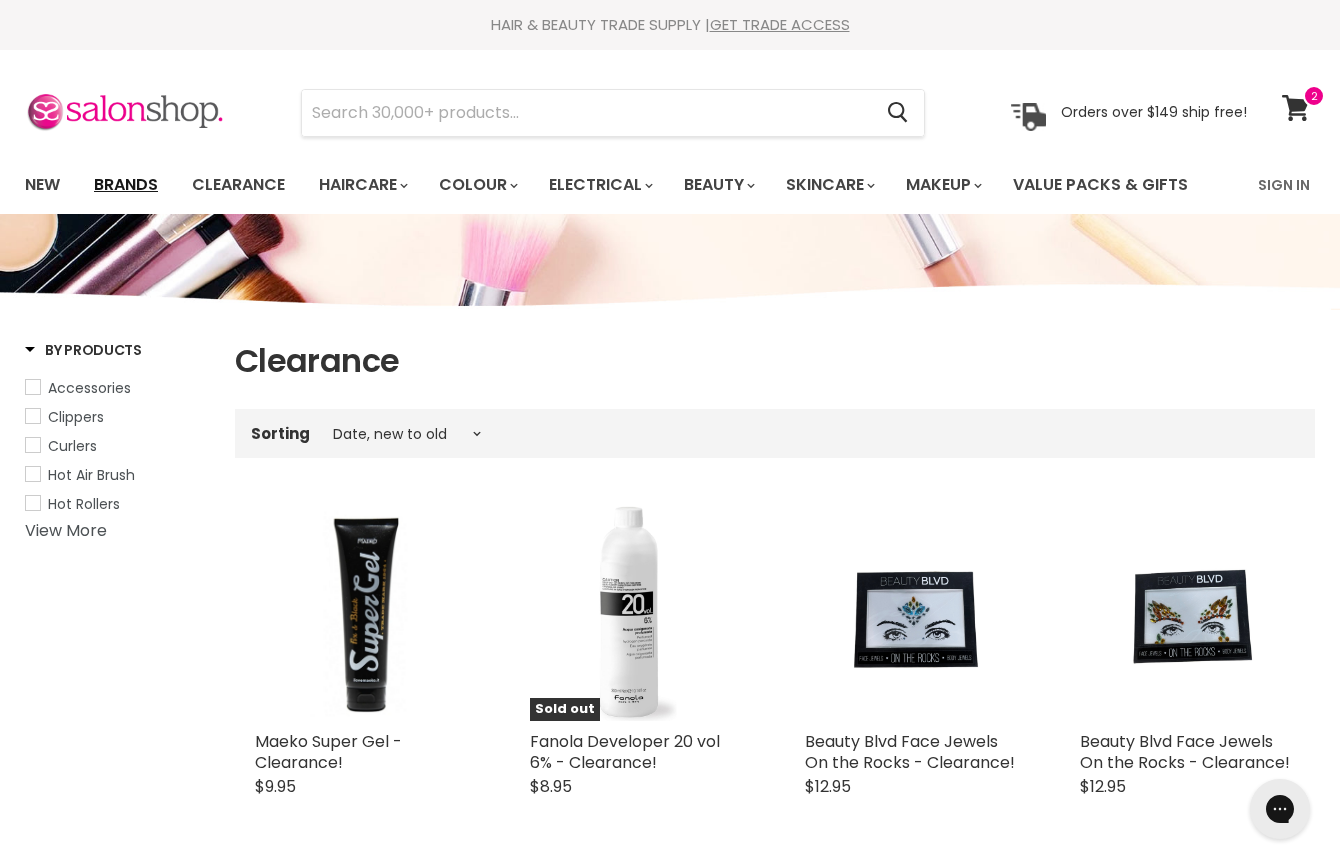 scroll, scrollTop: 0, scrollLeft: 0, axis: both 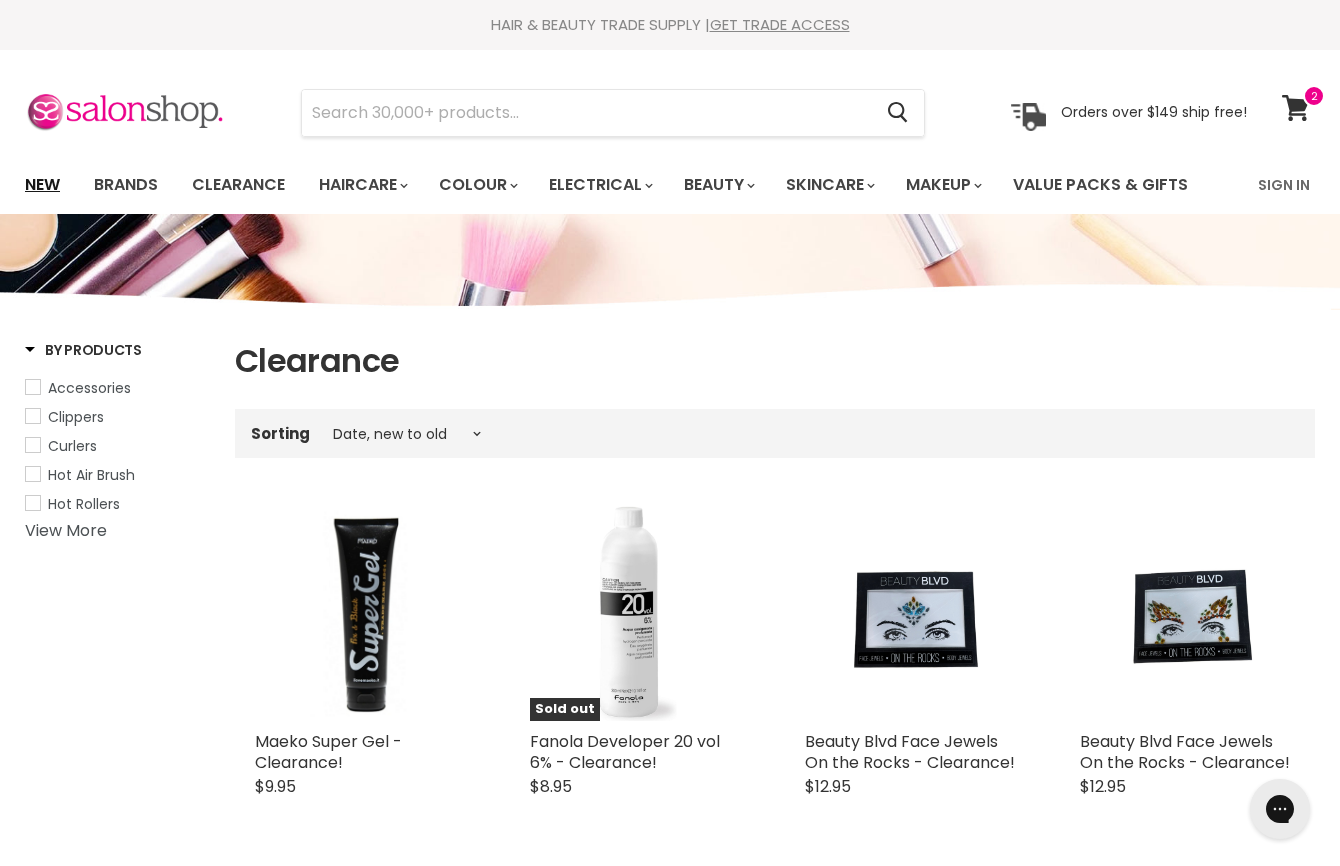 click on "New" at bounding box center (42, 185) 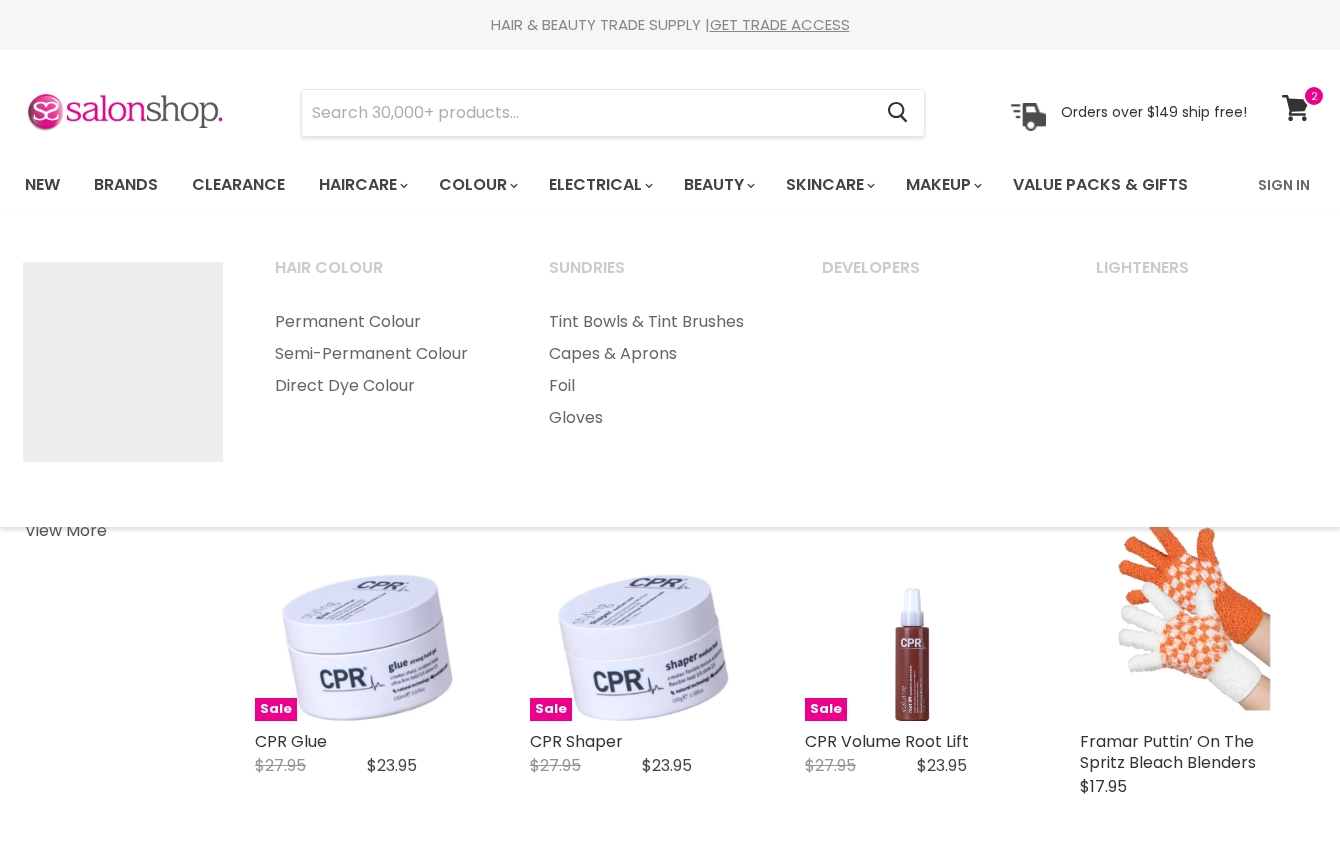 select on "created-descending" 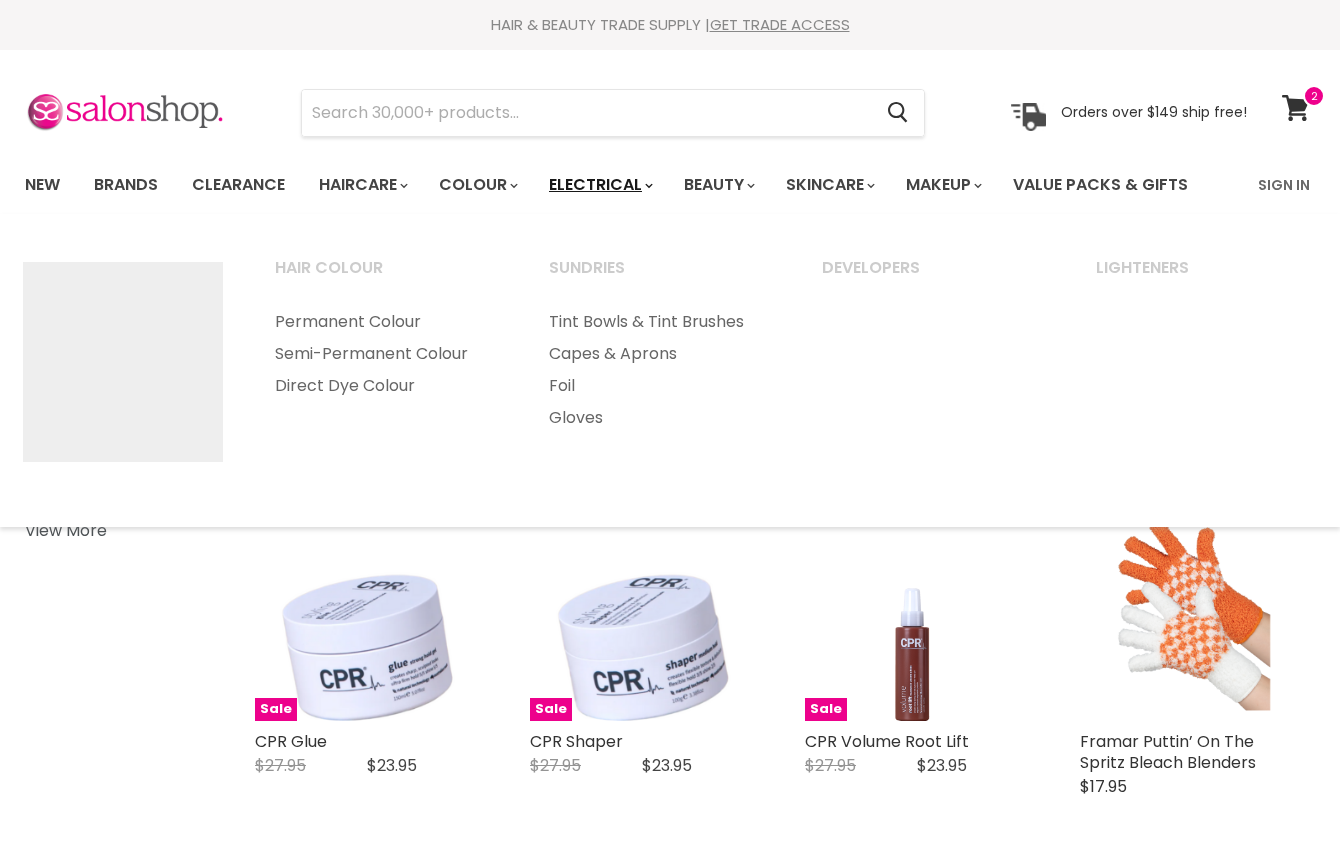 scroll, scrollTop: 0, scrollLeft: 0, axis: both 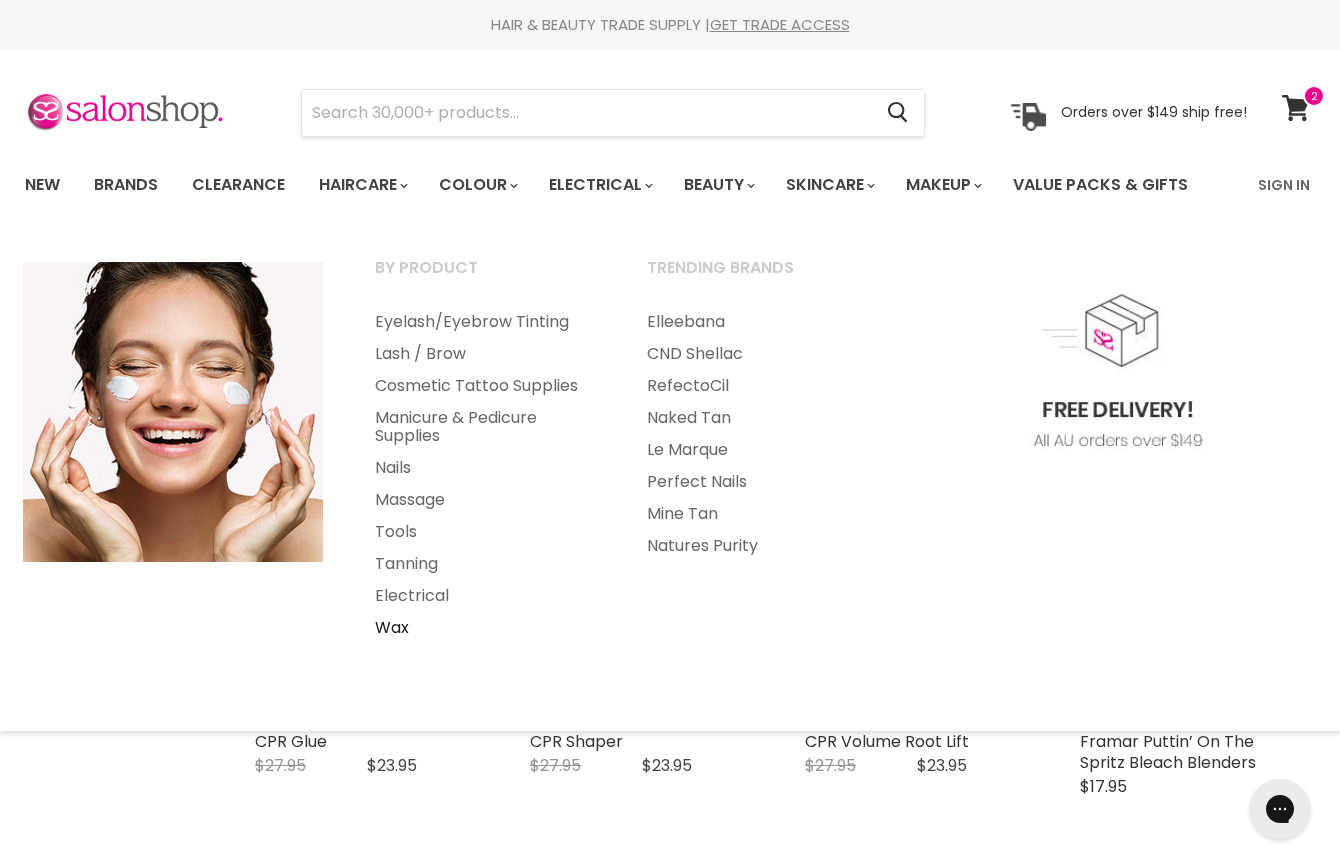 click on "Wax" at bounding box center (484, 628) 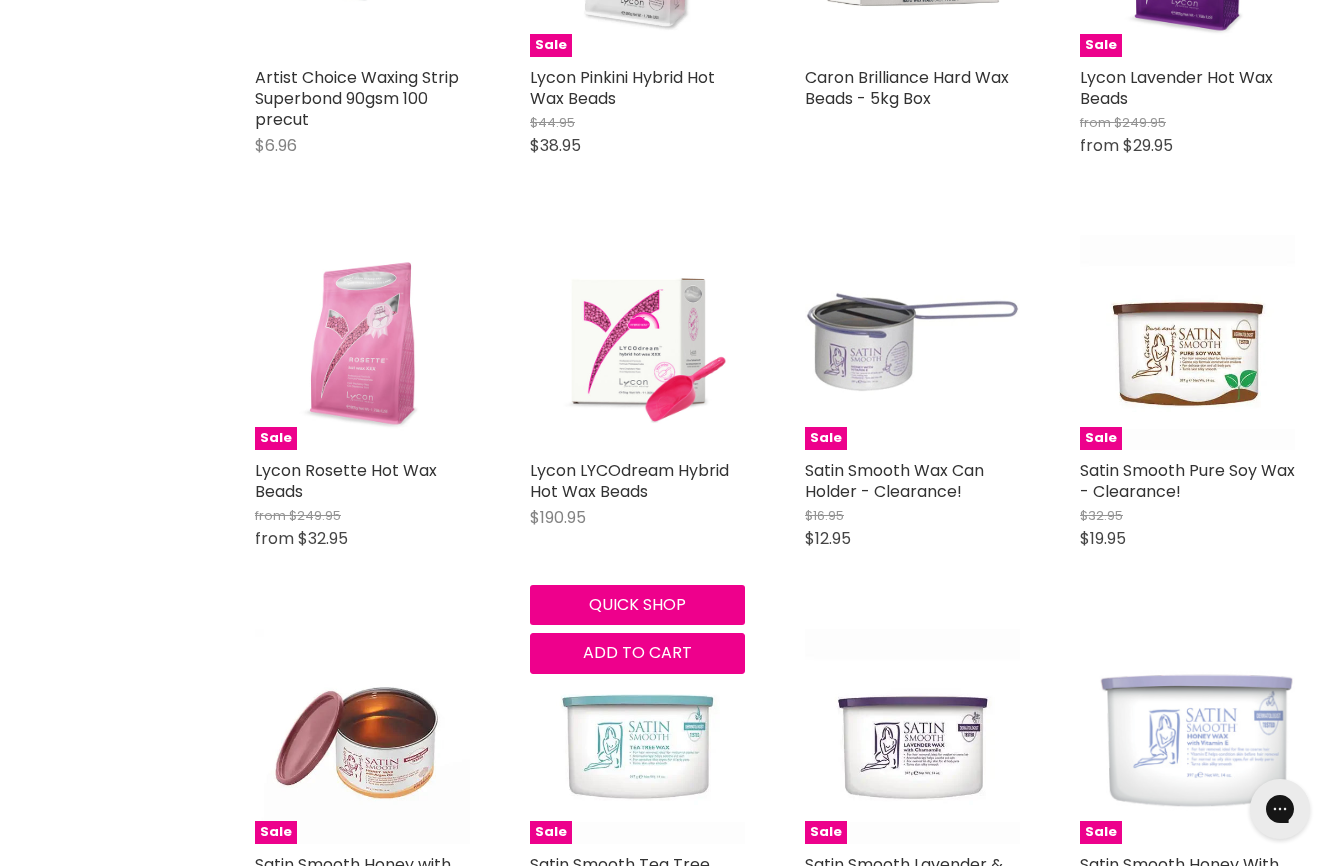 scroll, scrollTop: 0, scrollLeft: 0, axis: both 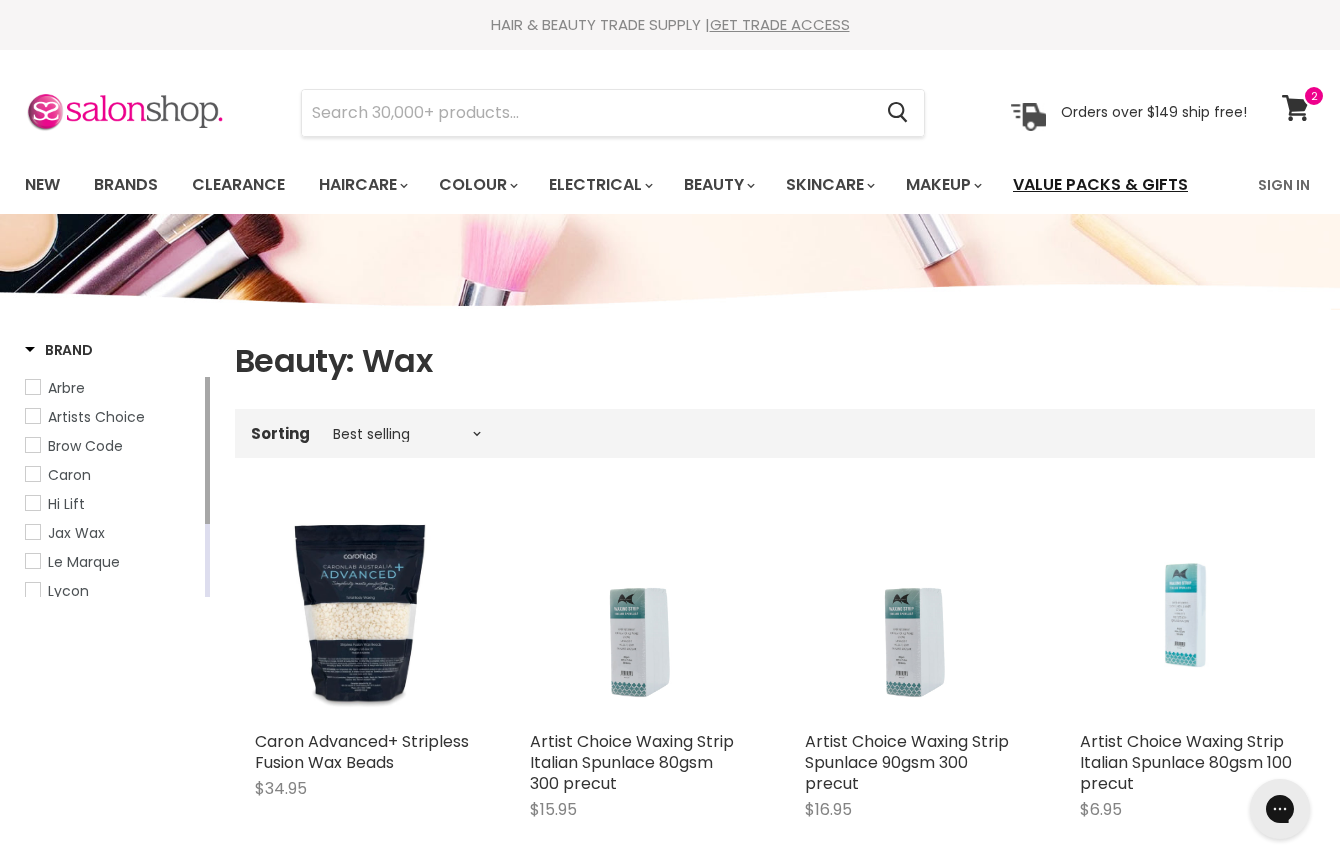 click on "Value Packs & Gifts" at bounding box center (1100, 185) 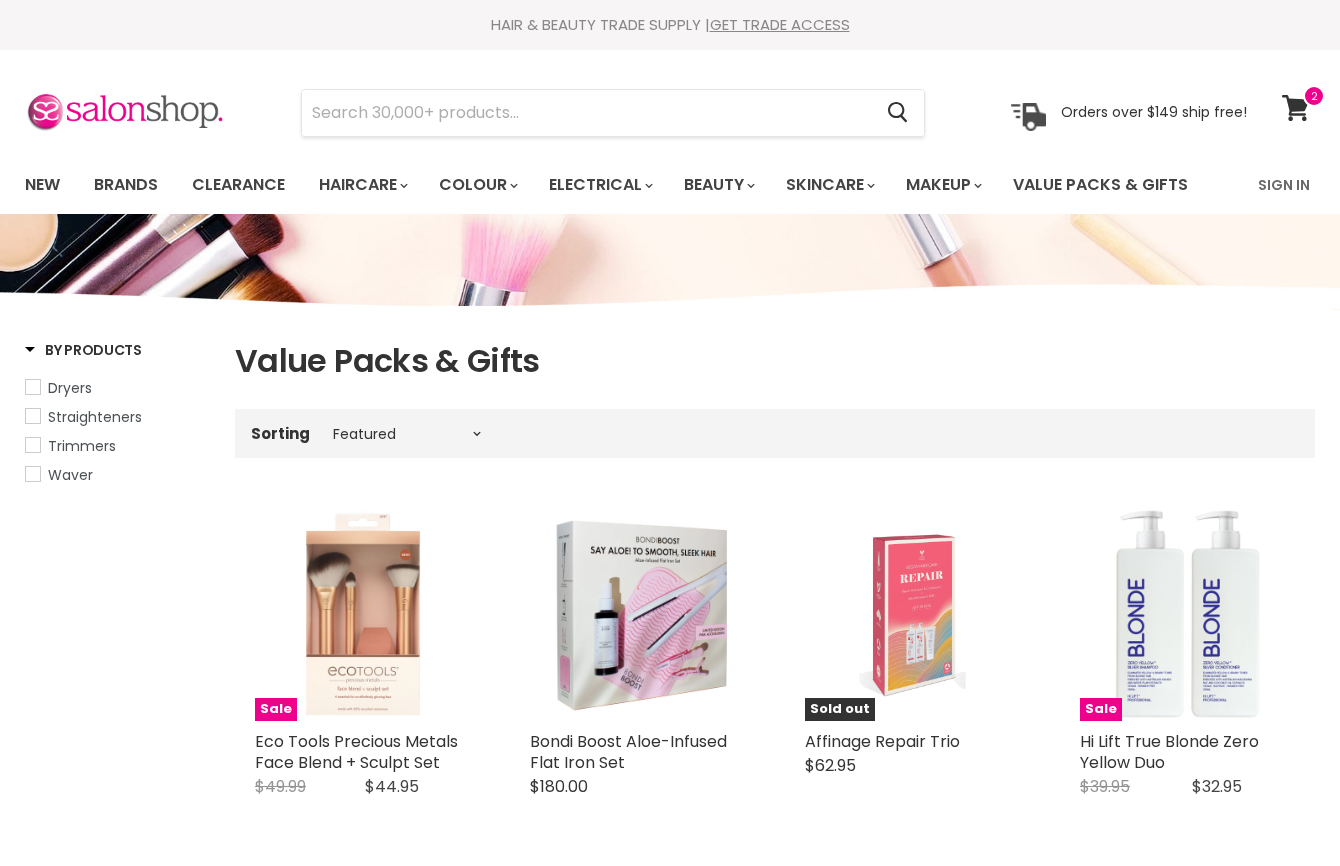 select on "manual" 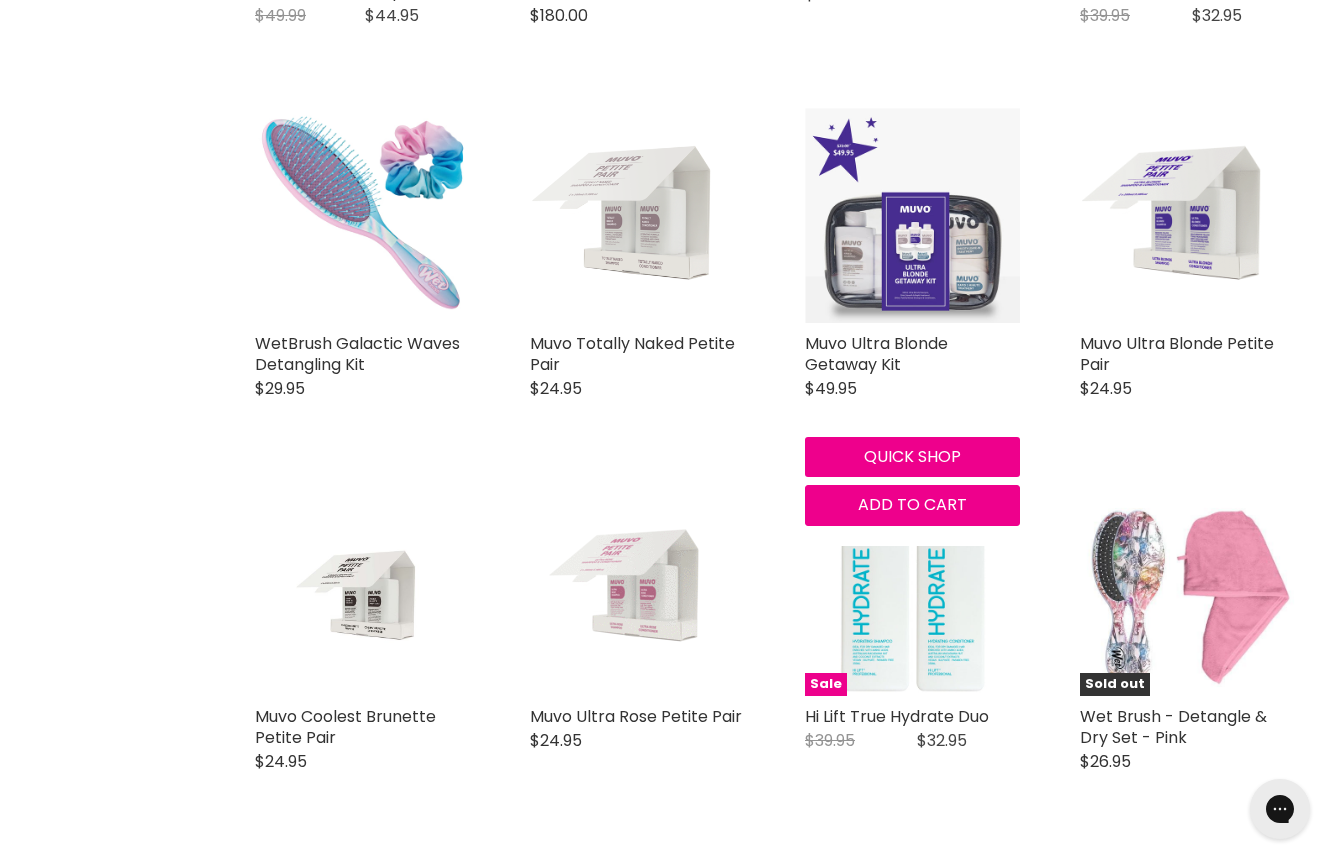 scroll, scrollTop: 0, scrollLeft: 0, axis: both 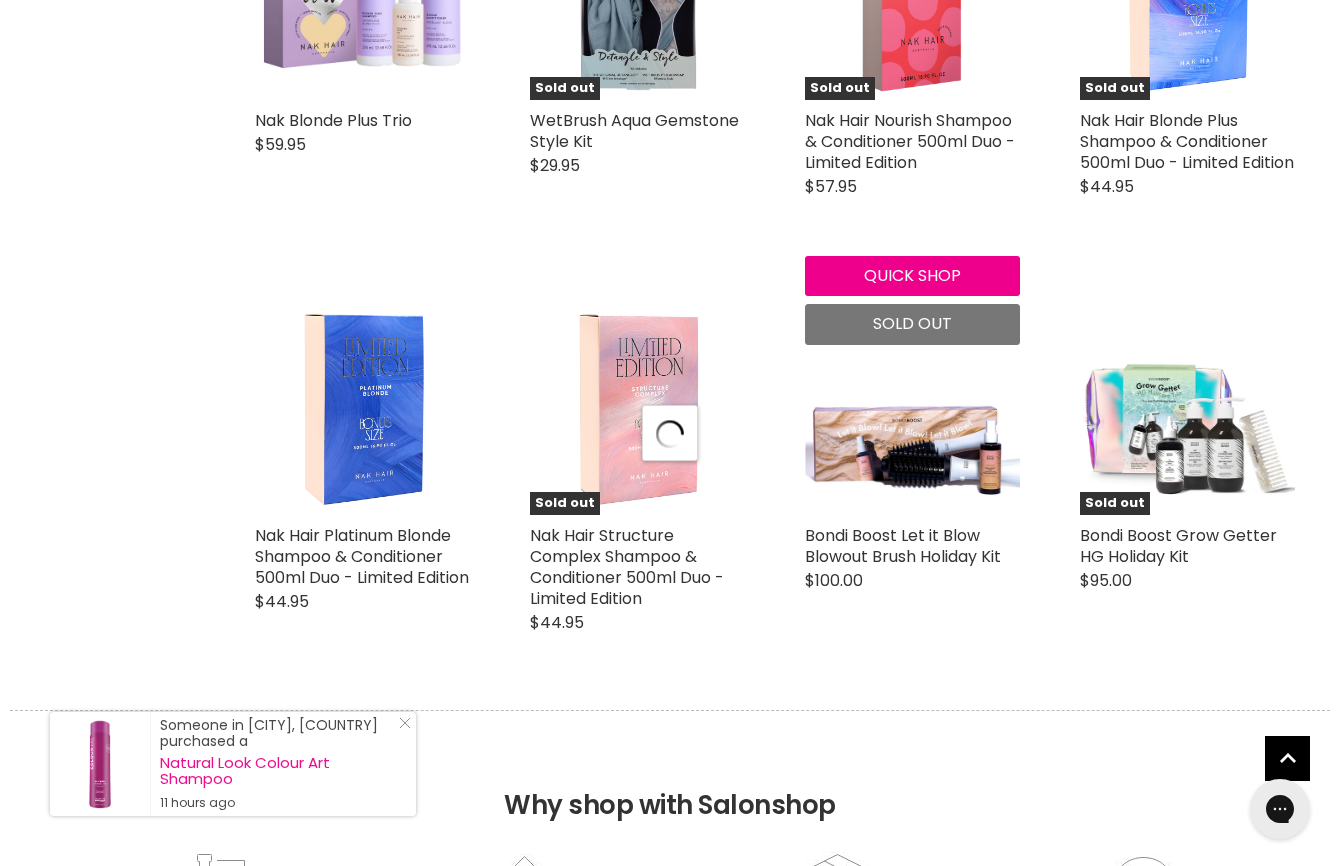select on "manual" 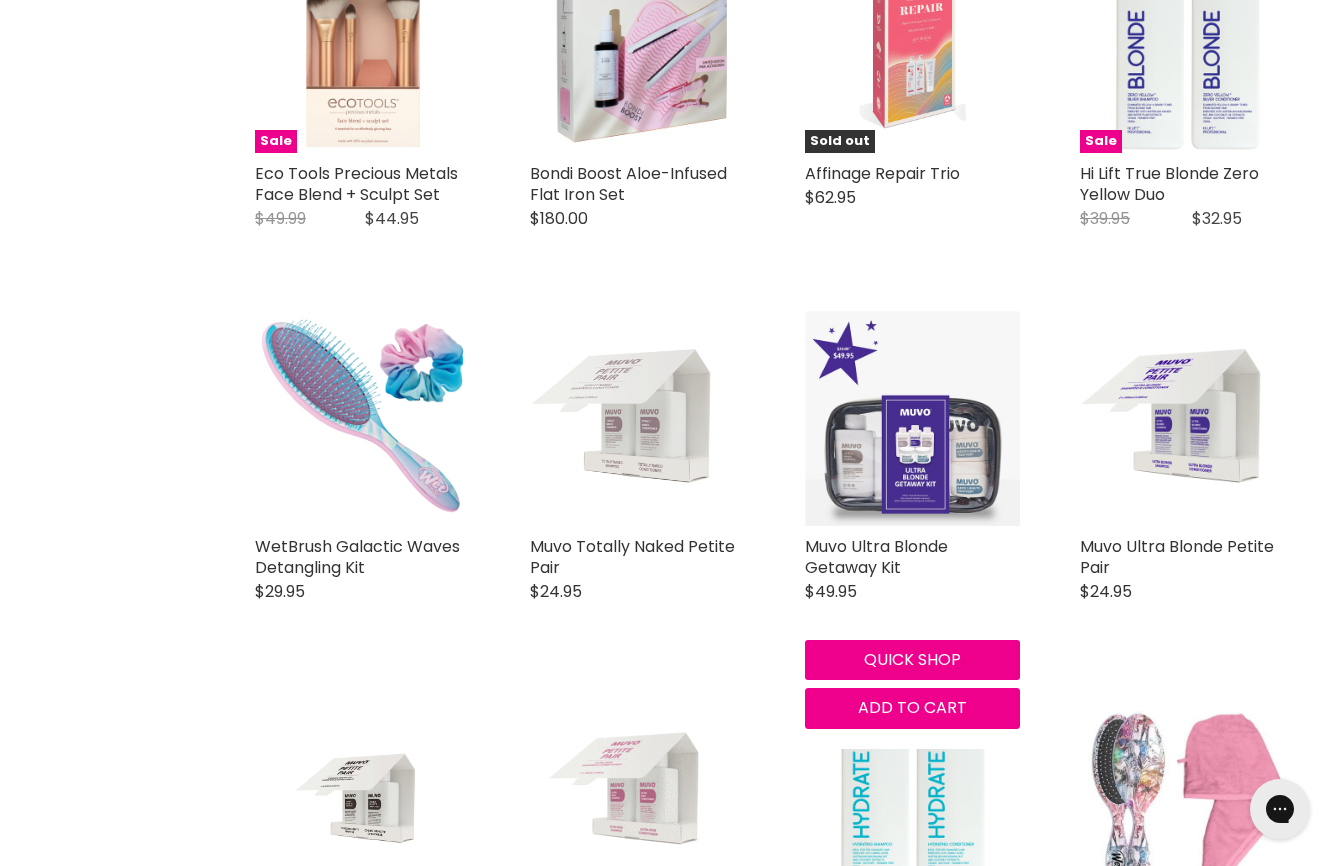scroll, scrollTop: 0, scrollLeft: 0, axis: both 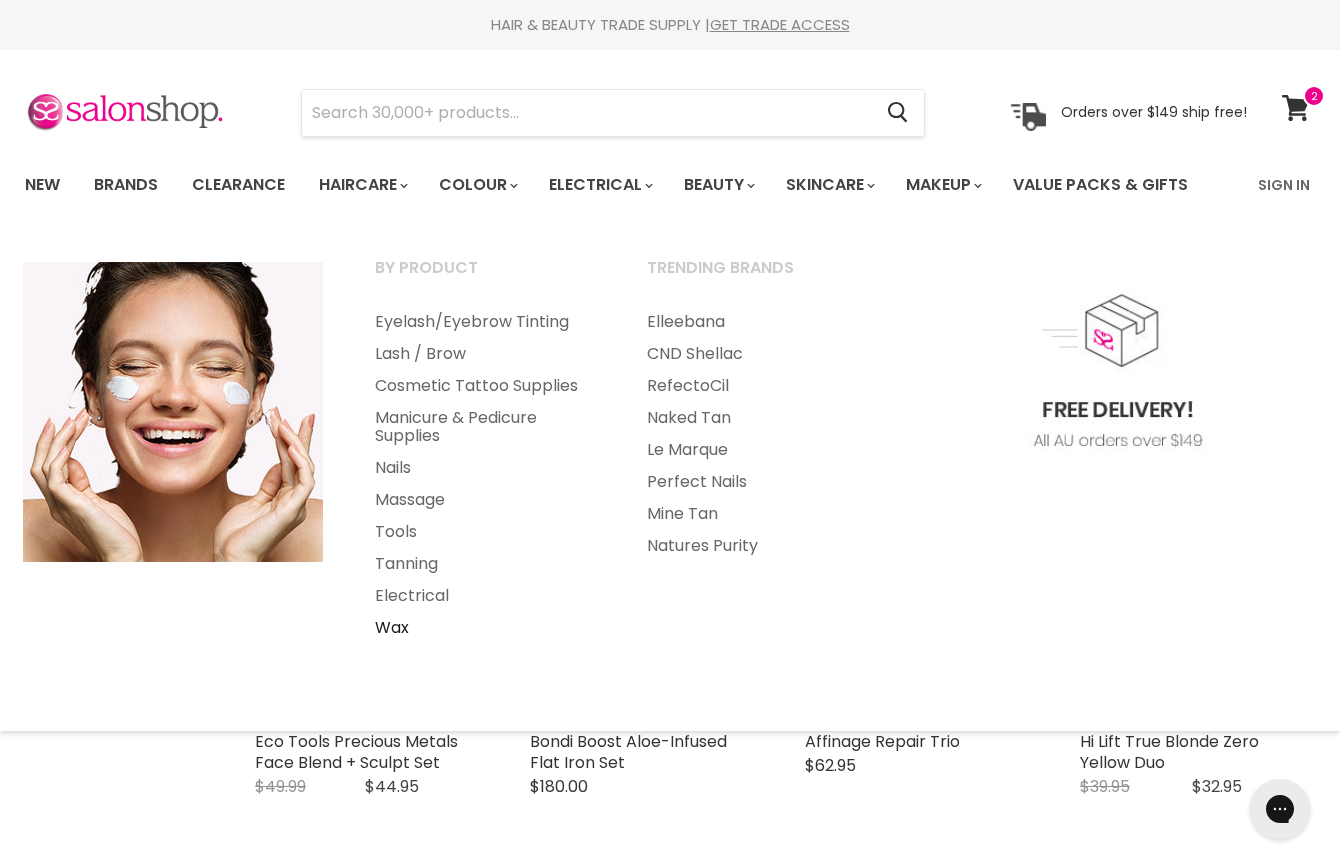 click on "Wax" at bounding box center [484, 628] 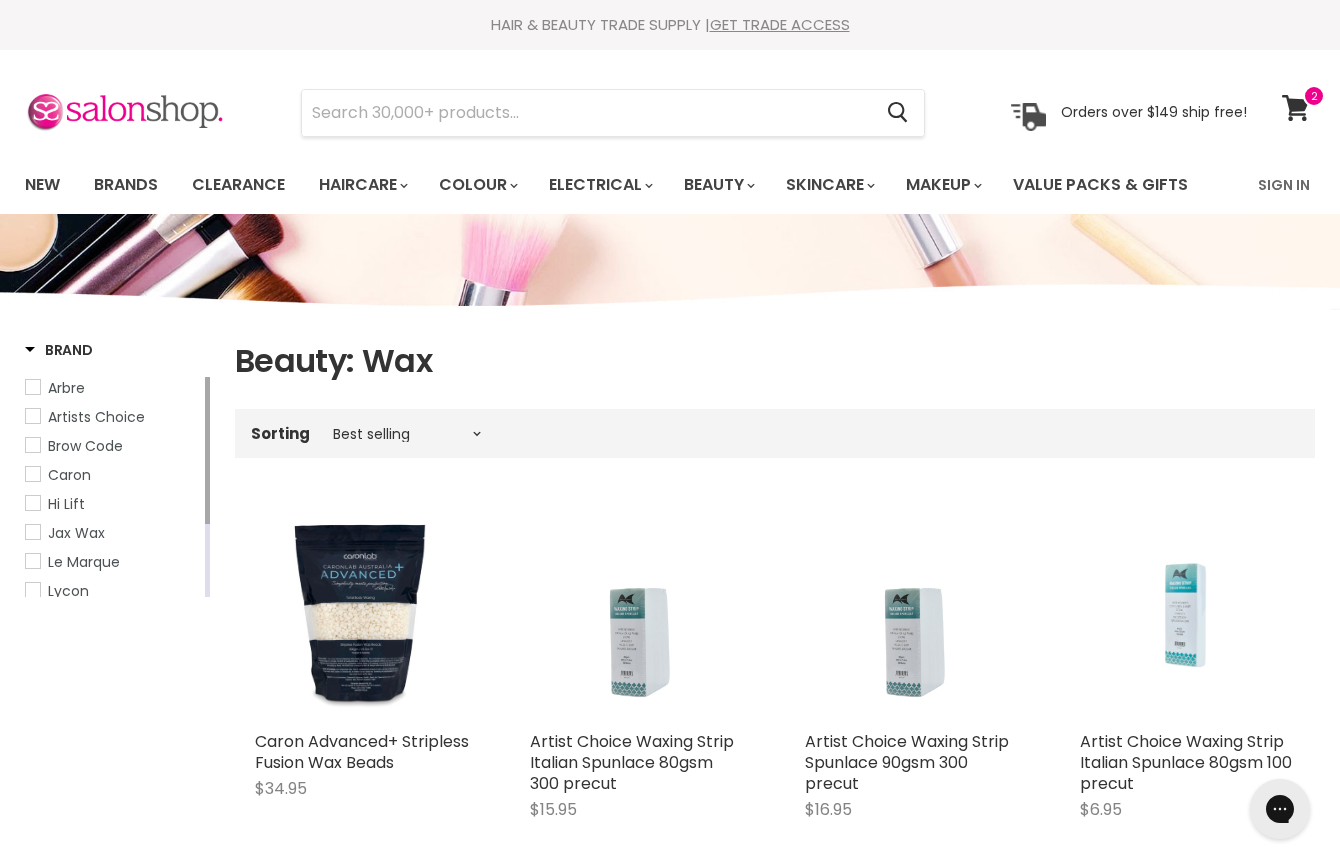 scroll, scrollTop: 0, scrollLeft: 0, axis: both 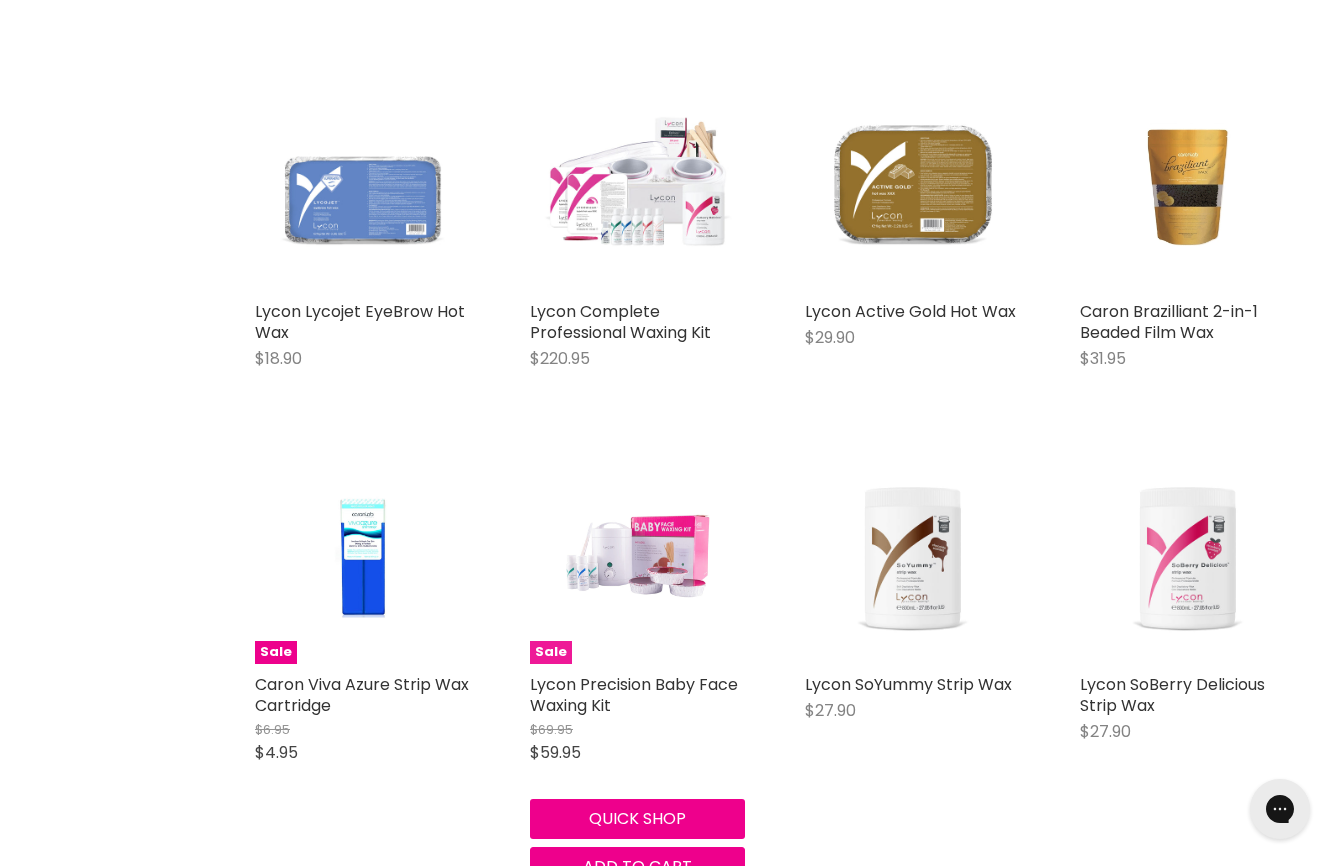 click at bounding box center (637, 556) 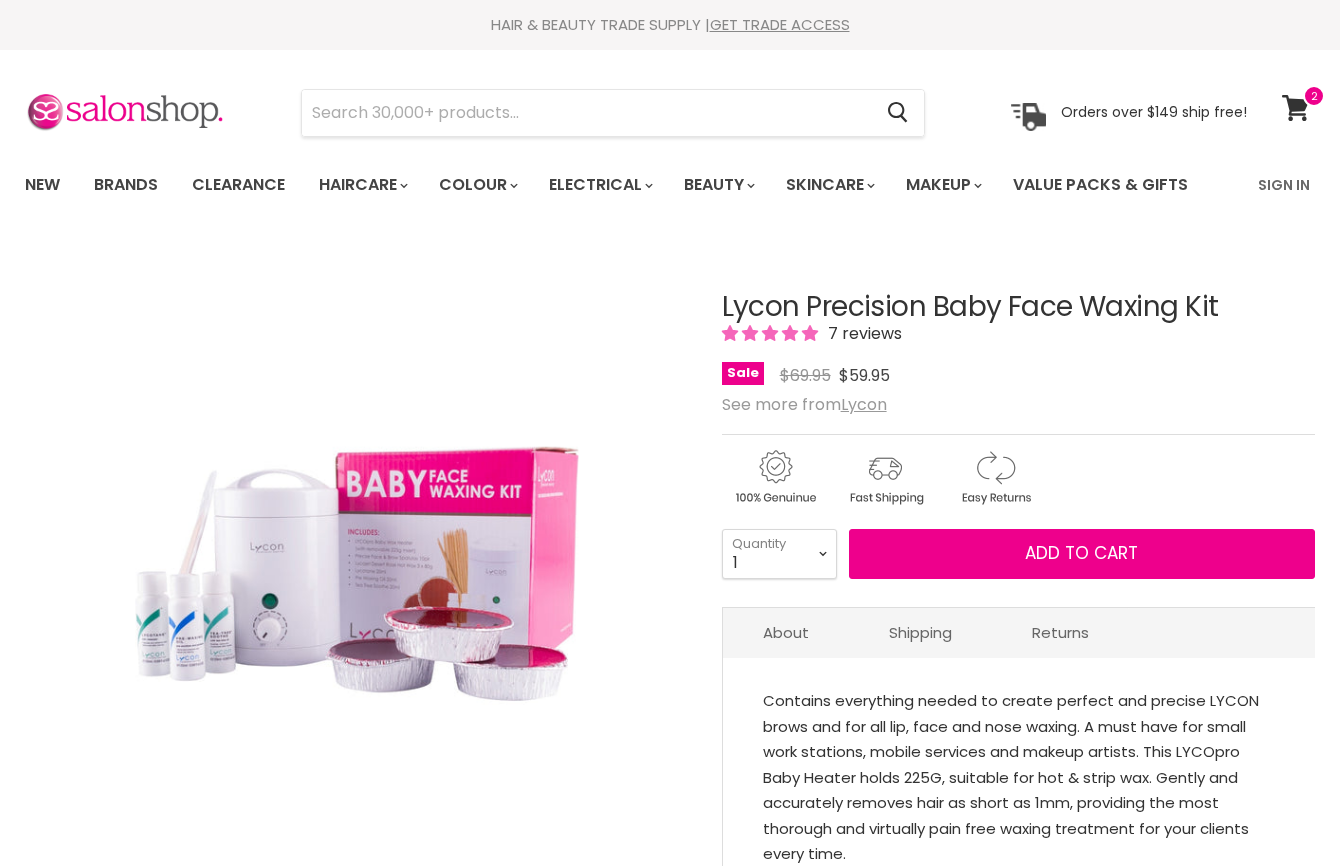 scroll, scrollTop: 282, scrollLeft: 0, axis: vertical 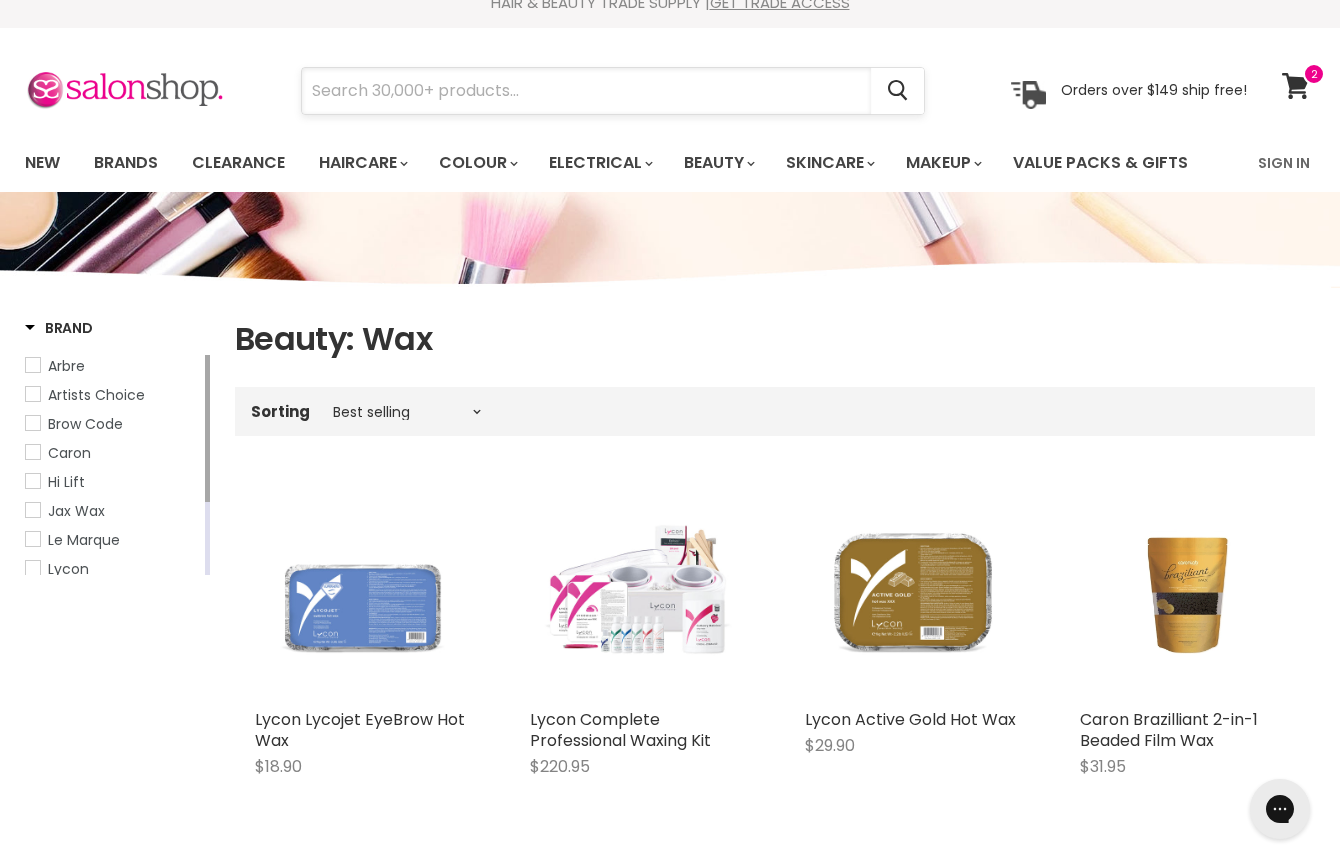 click at bounding box center [586, 91] 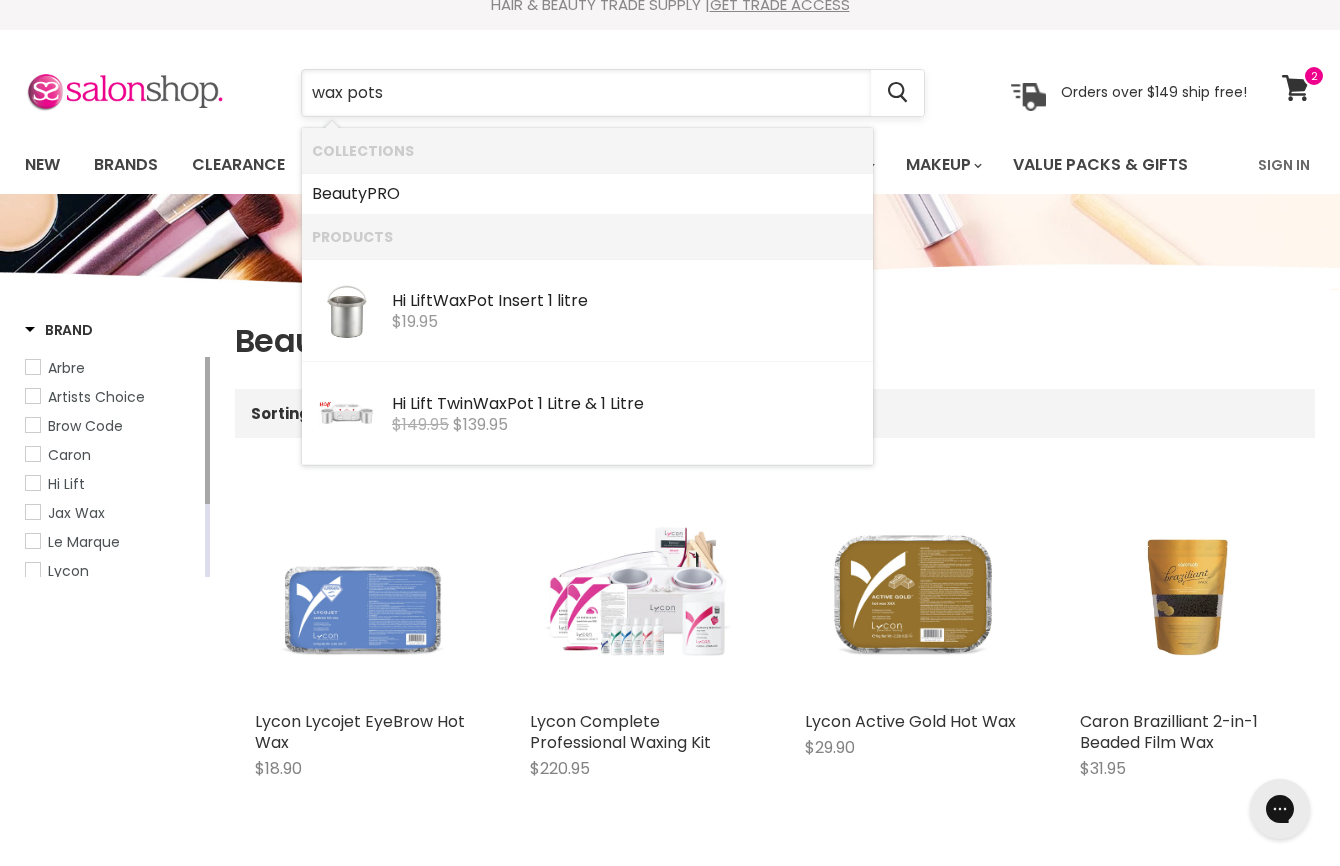 scroll, scrollTop: 16, scrollLeft: 0, axis: vertical 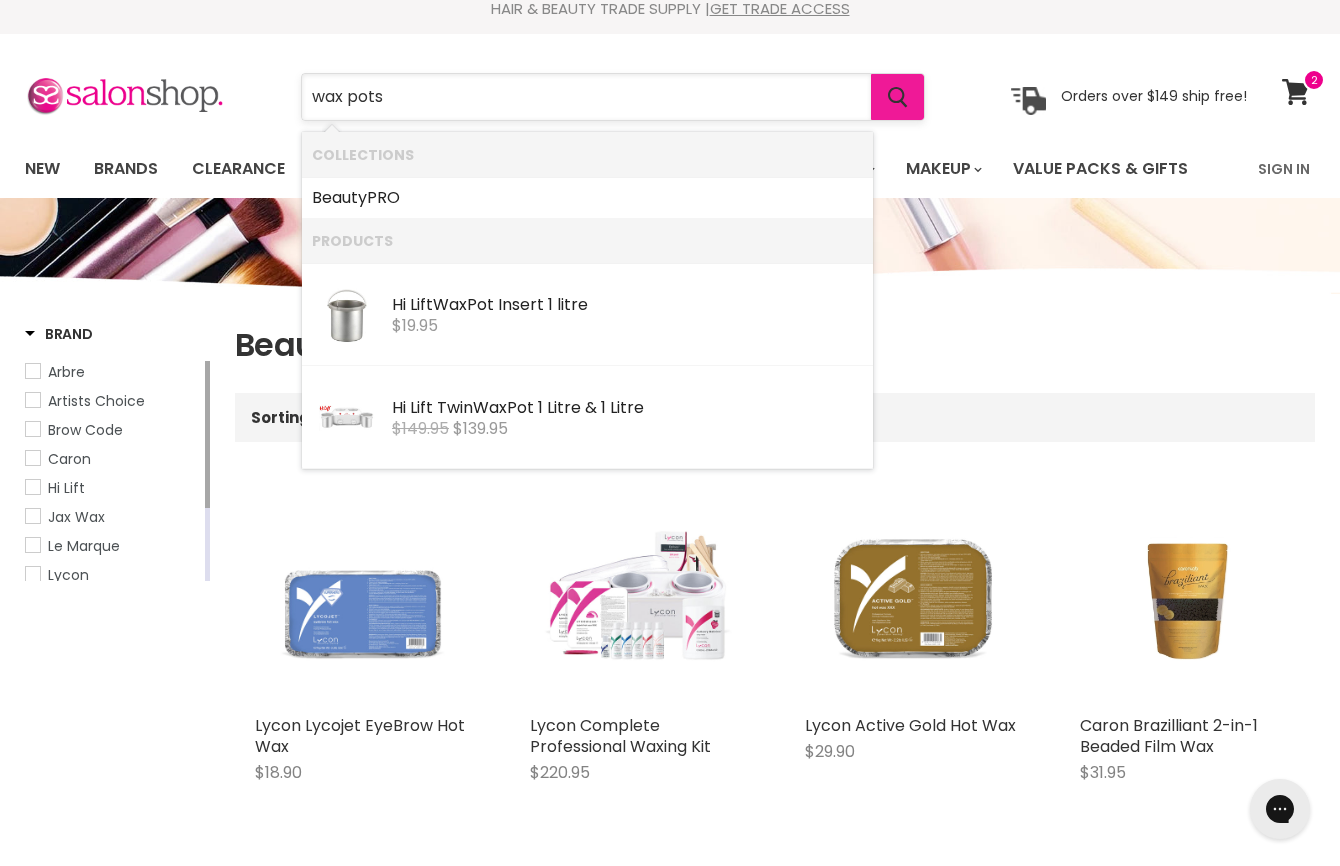 type on "wax pots" 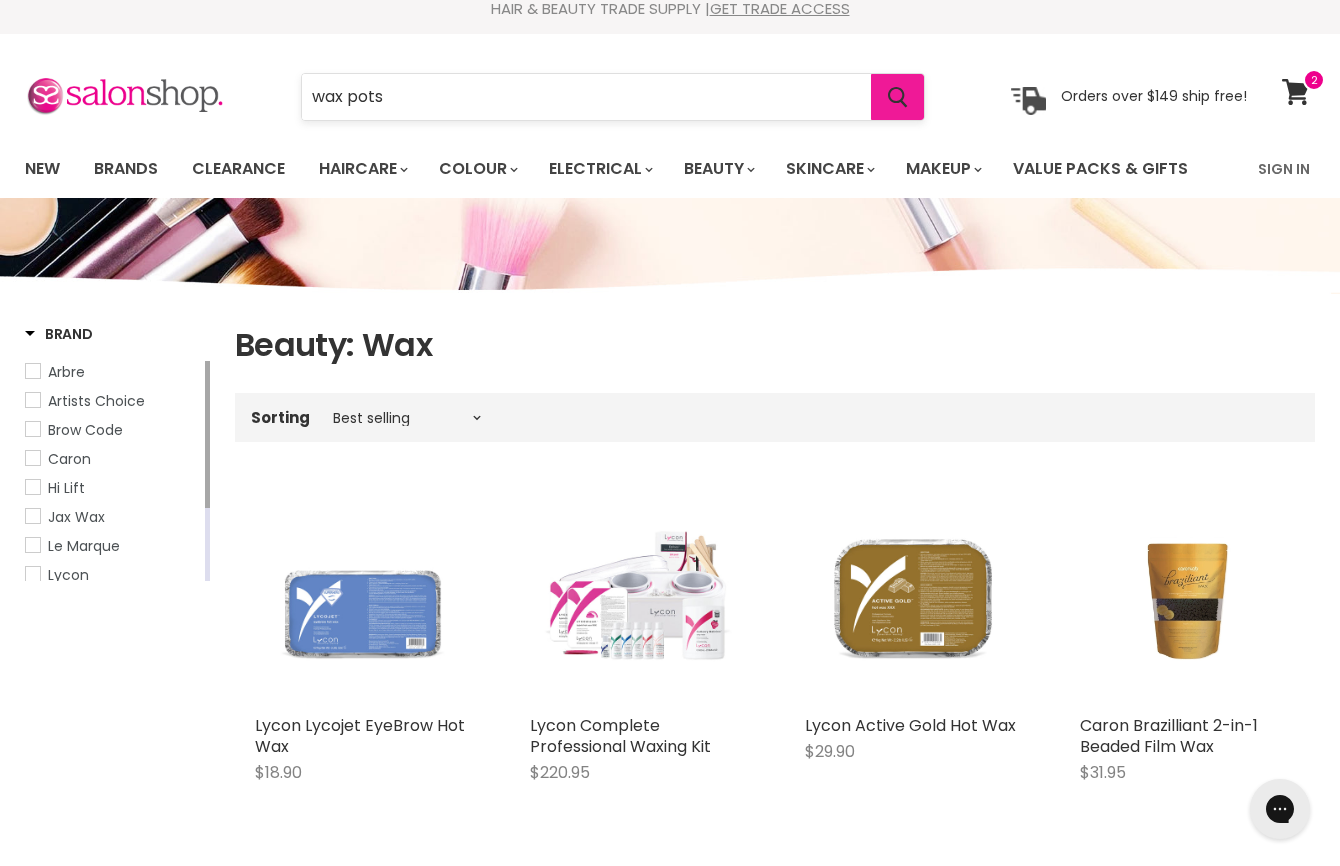 click at bounding box center (897, 97) 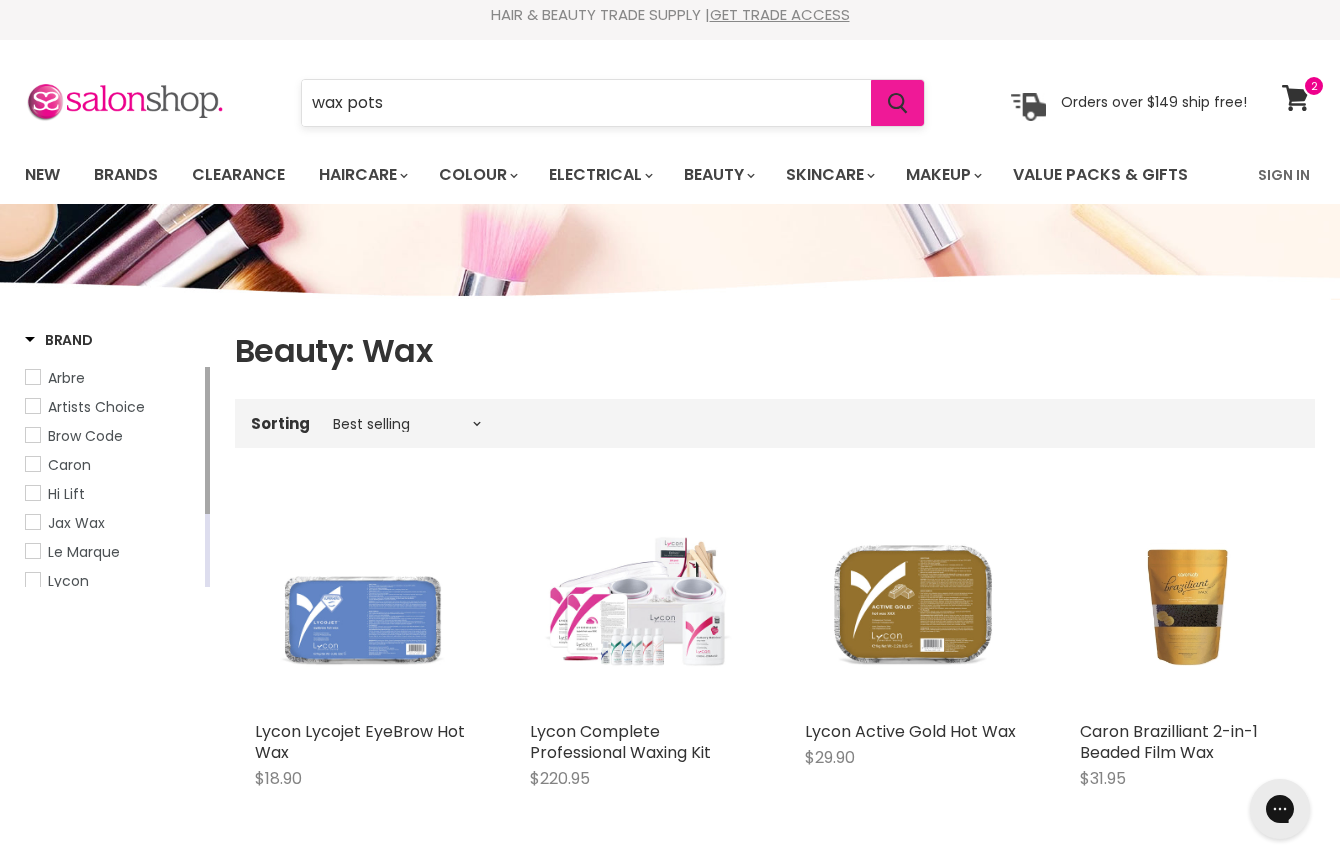 scroll, scrollTop: 7, scrollLeft: 0, axis: vertical 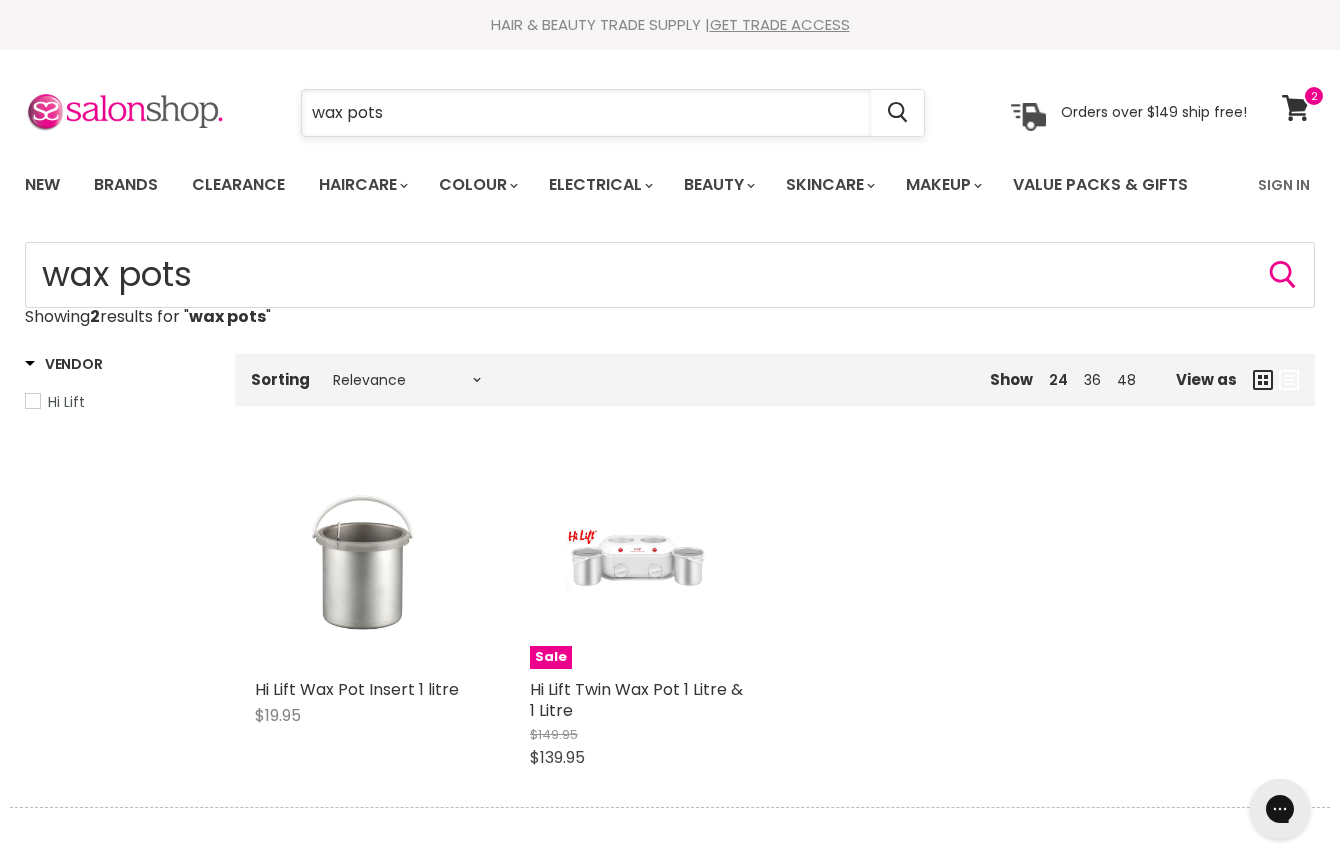 click on "wax pots" at bounding box center [586, 113] 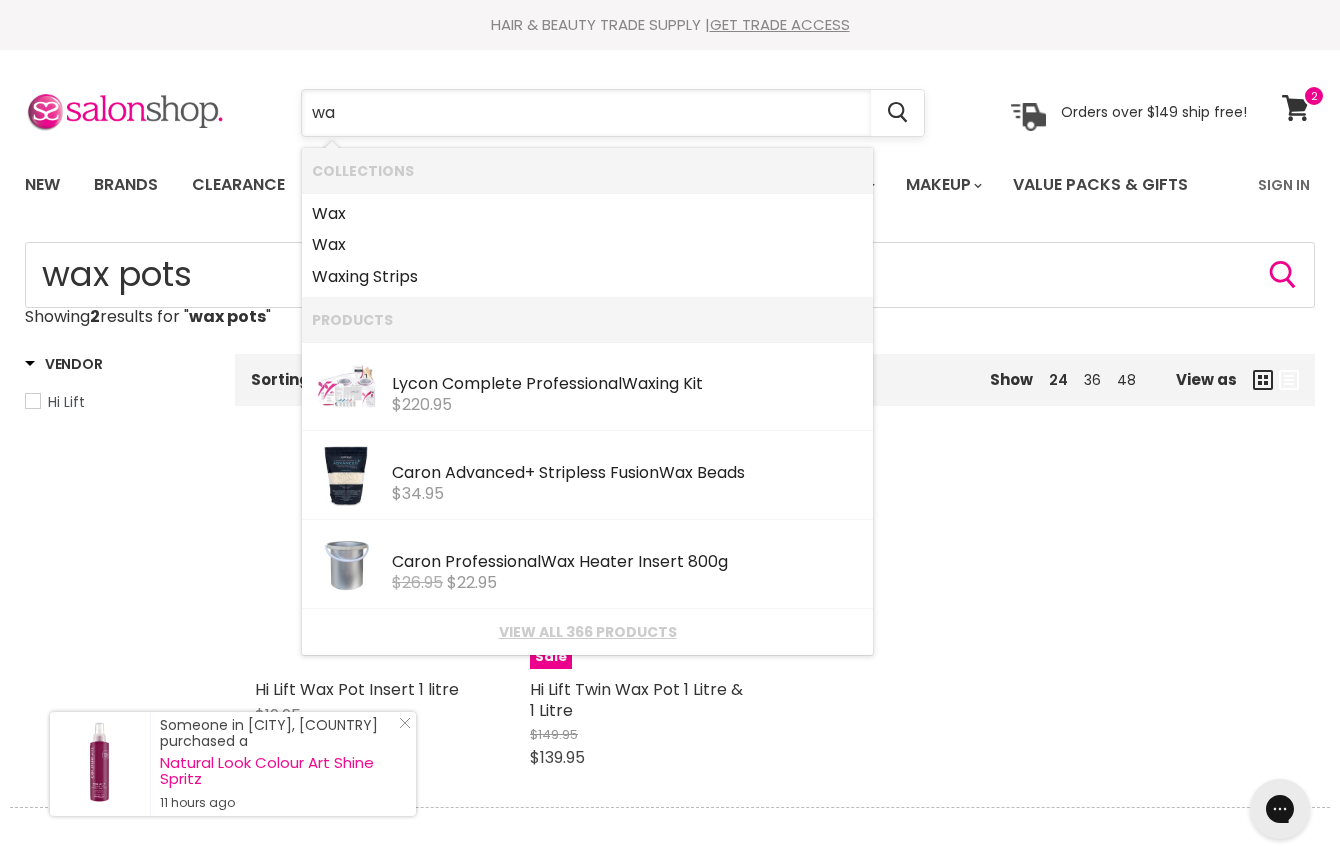 type on "w" 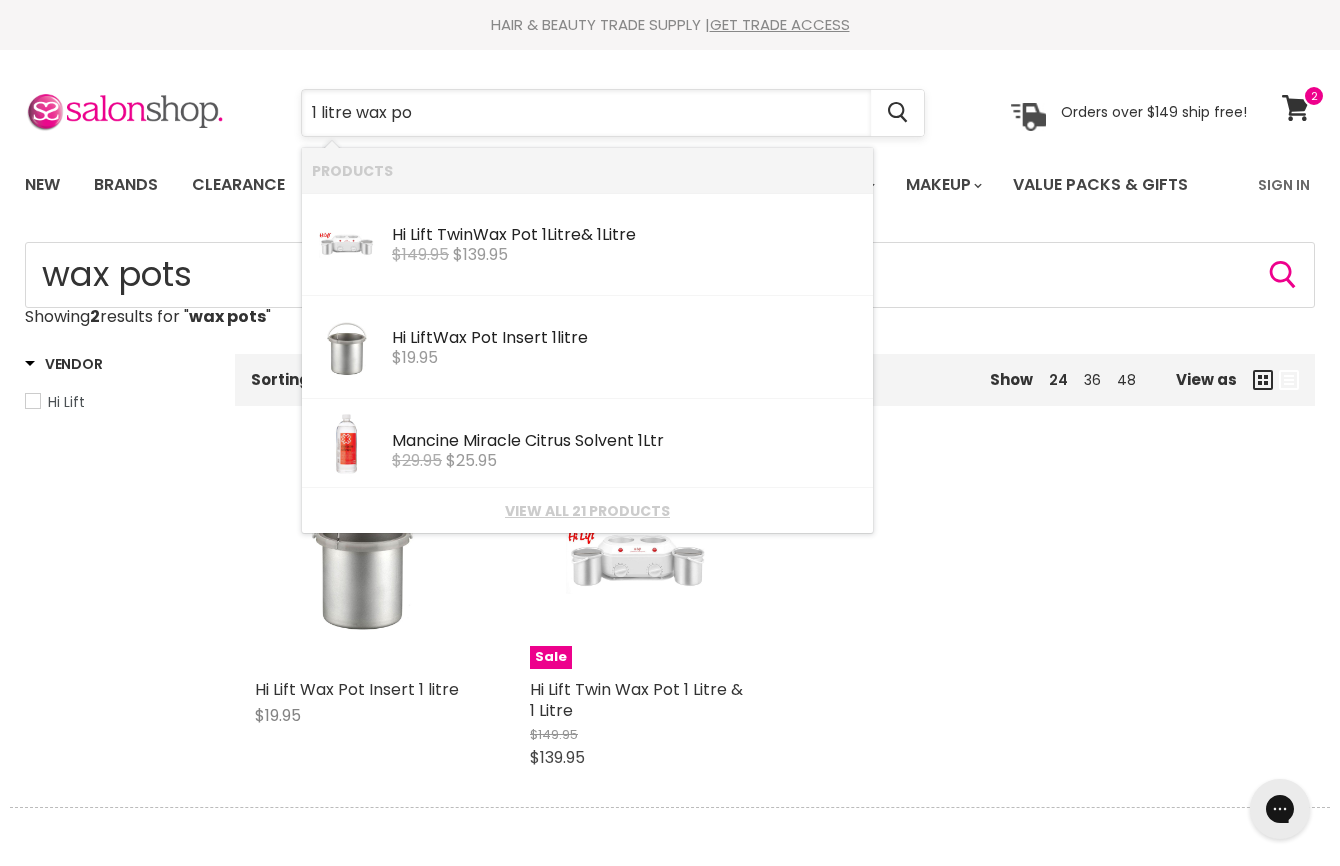 type on "1 litre wax pot" 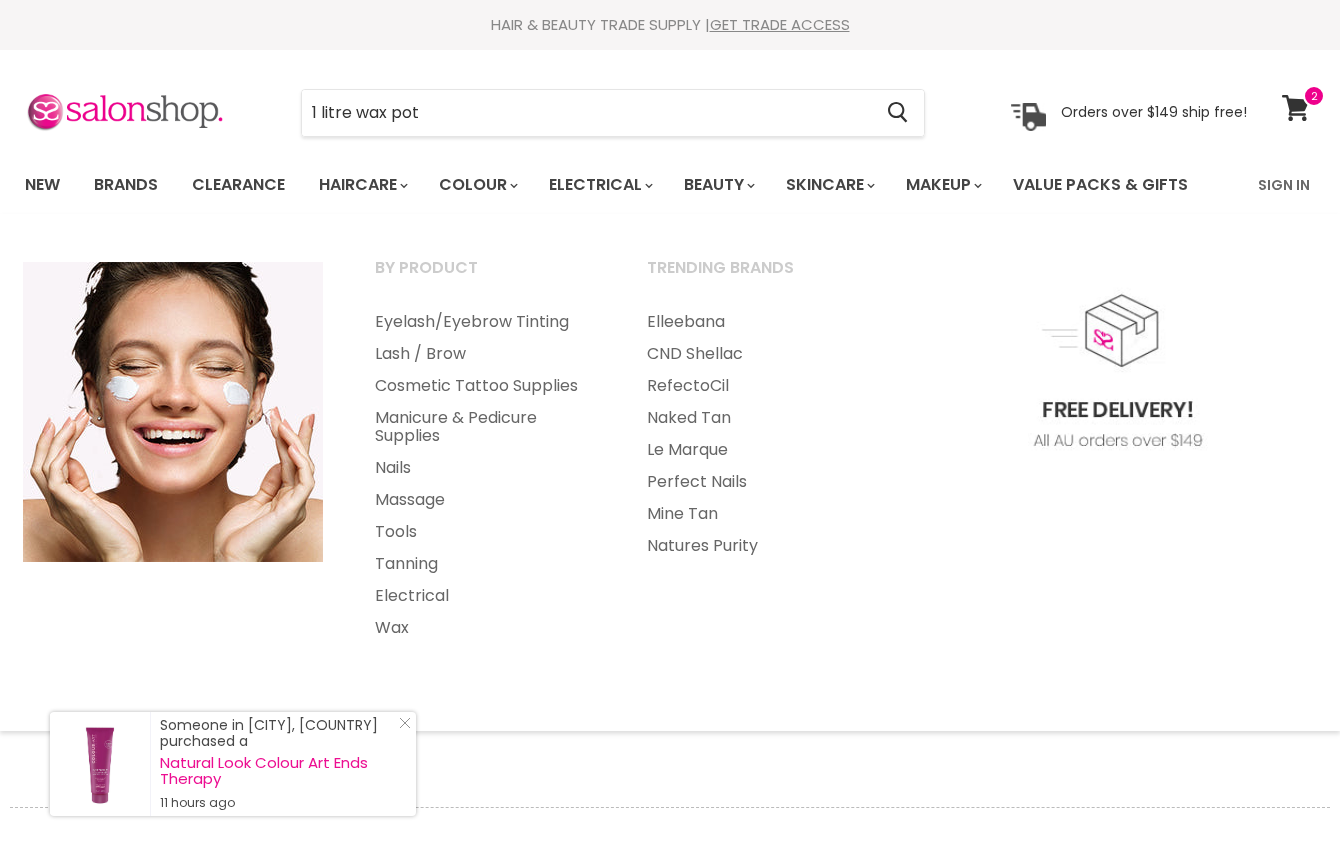 scroll, scrollTop: 0, scrollLeft: 0, axis: both 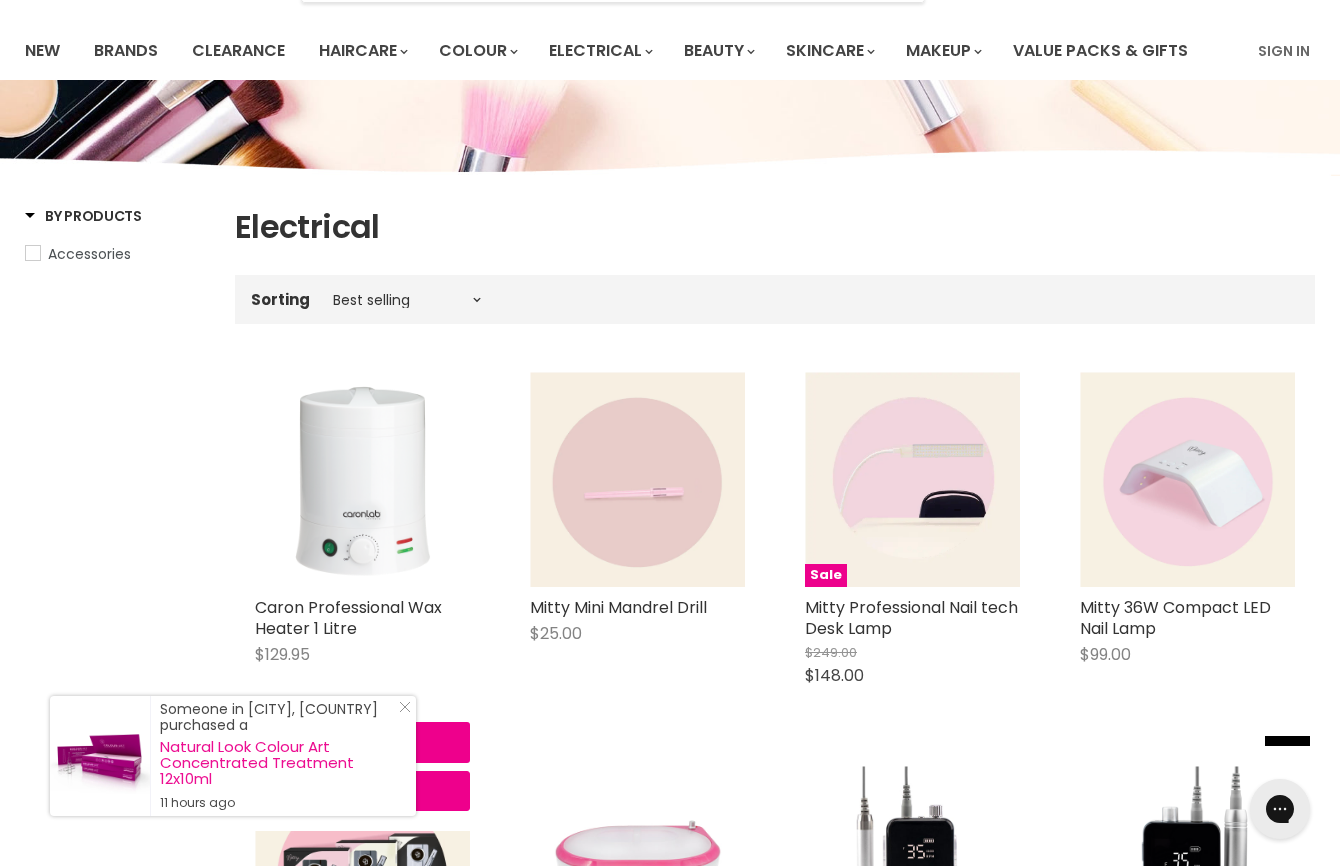 click at bounding box center (362, 479) 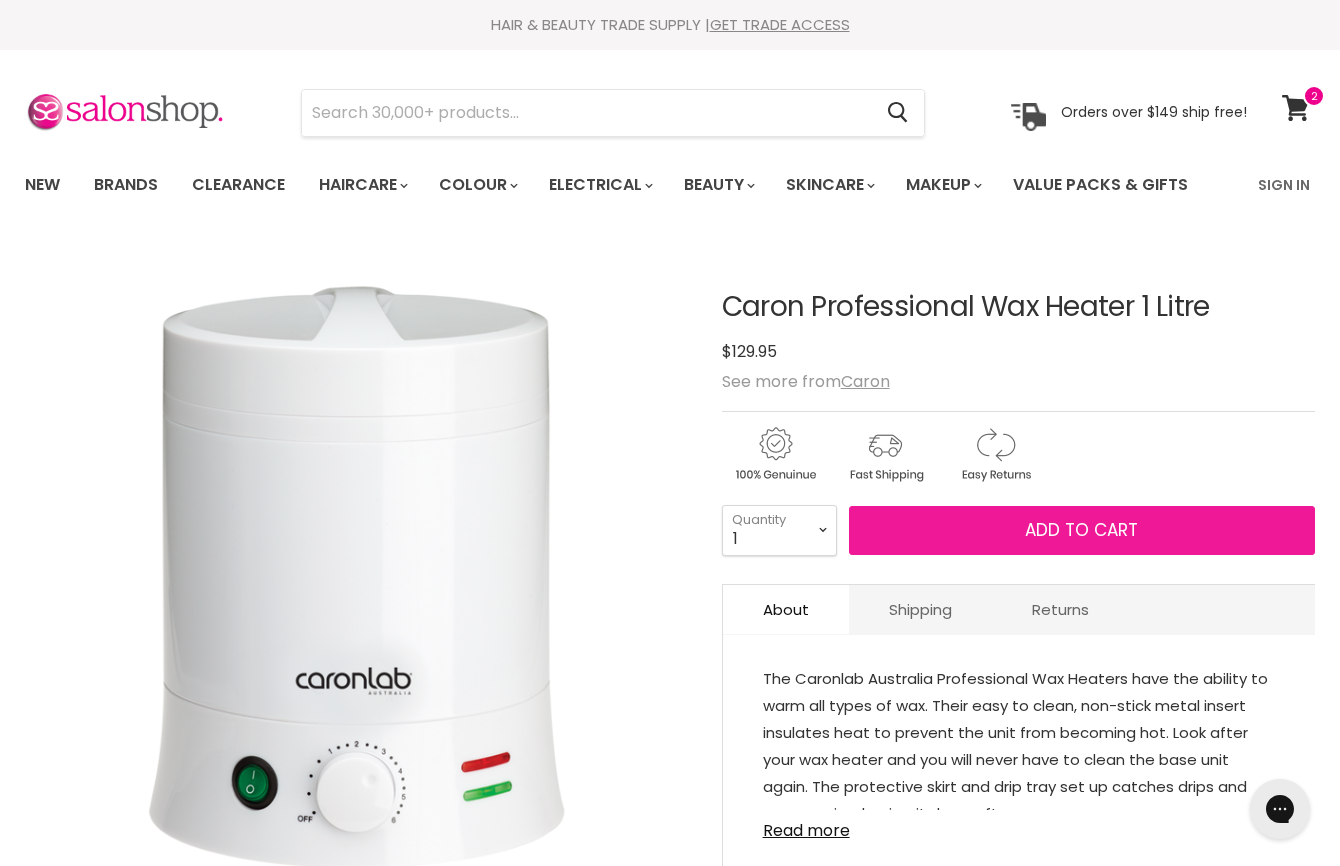 scroll, scrollTop: 0, scrollLeft: 0, axis: both 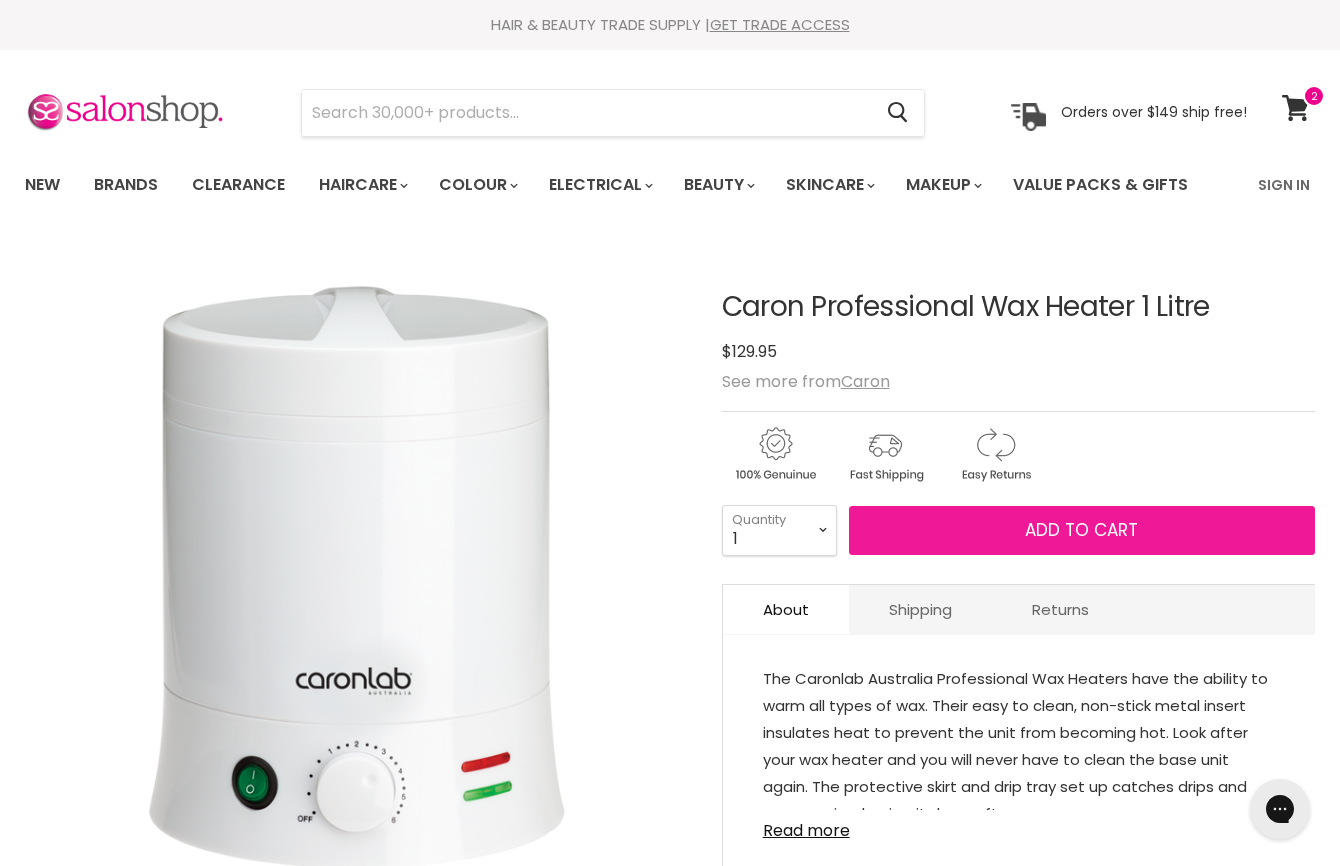 click on "Add to cart" at bounding box center (1082, 531) 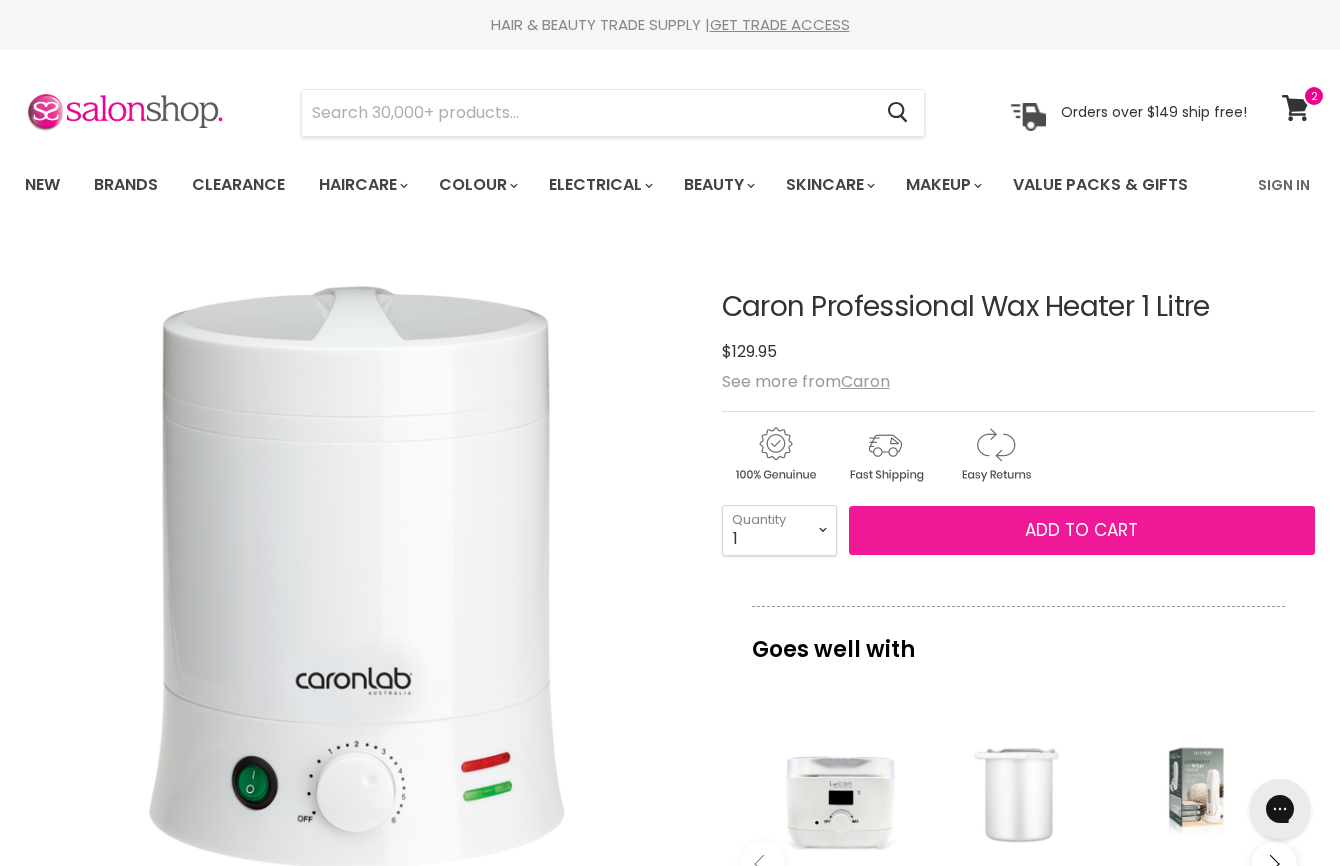 click on "Add to cart" at bounding box center [1082, 531] 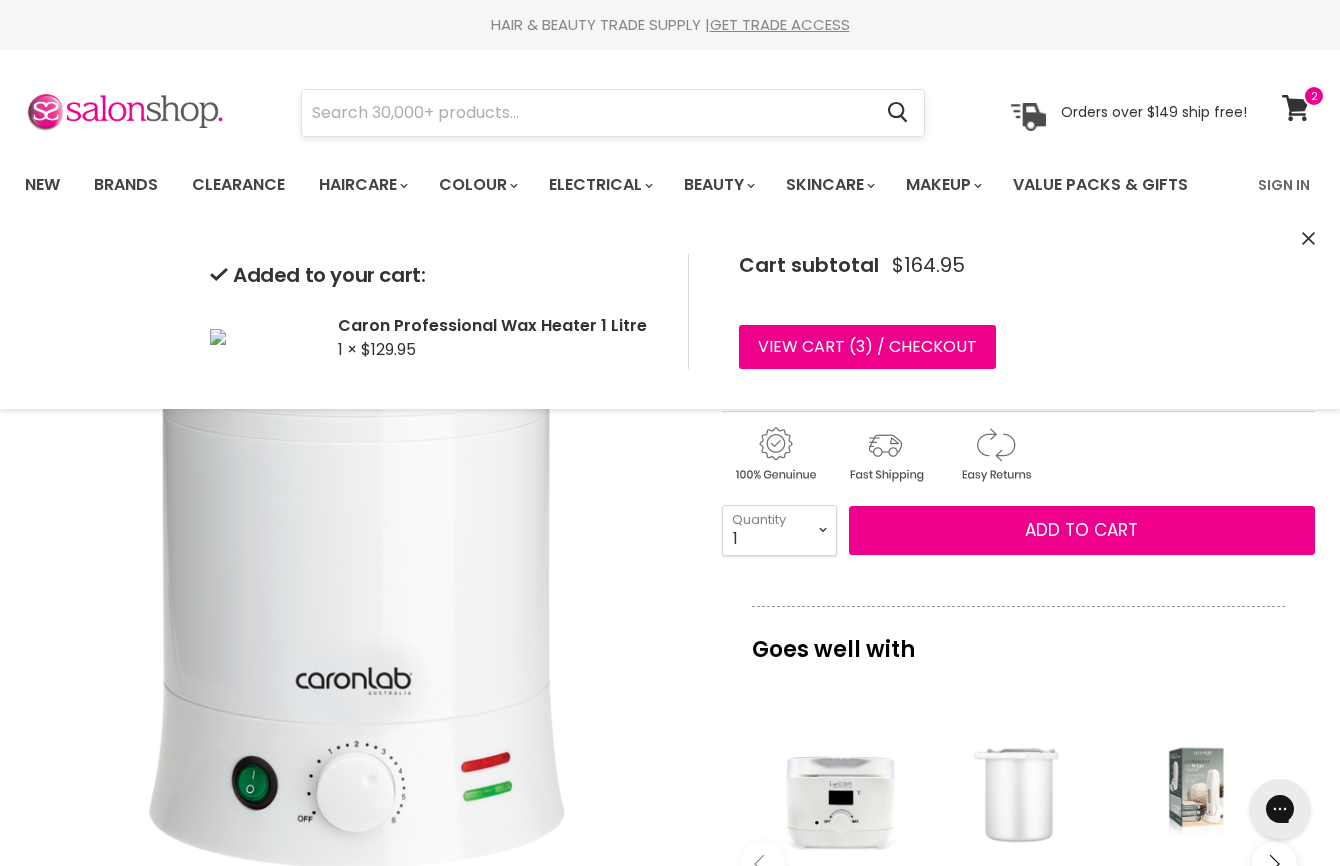 click at bounding box center [586, 113] 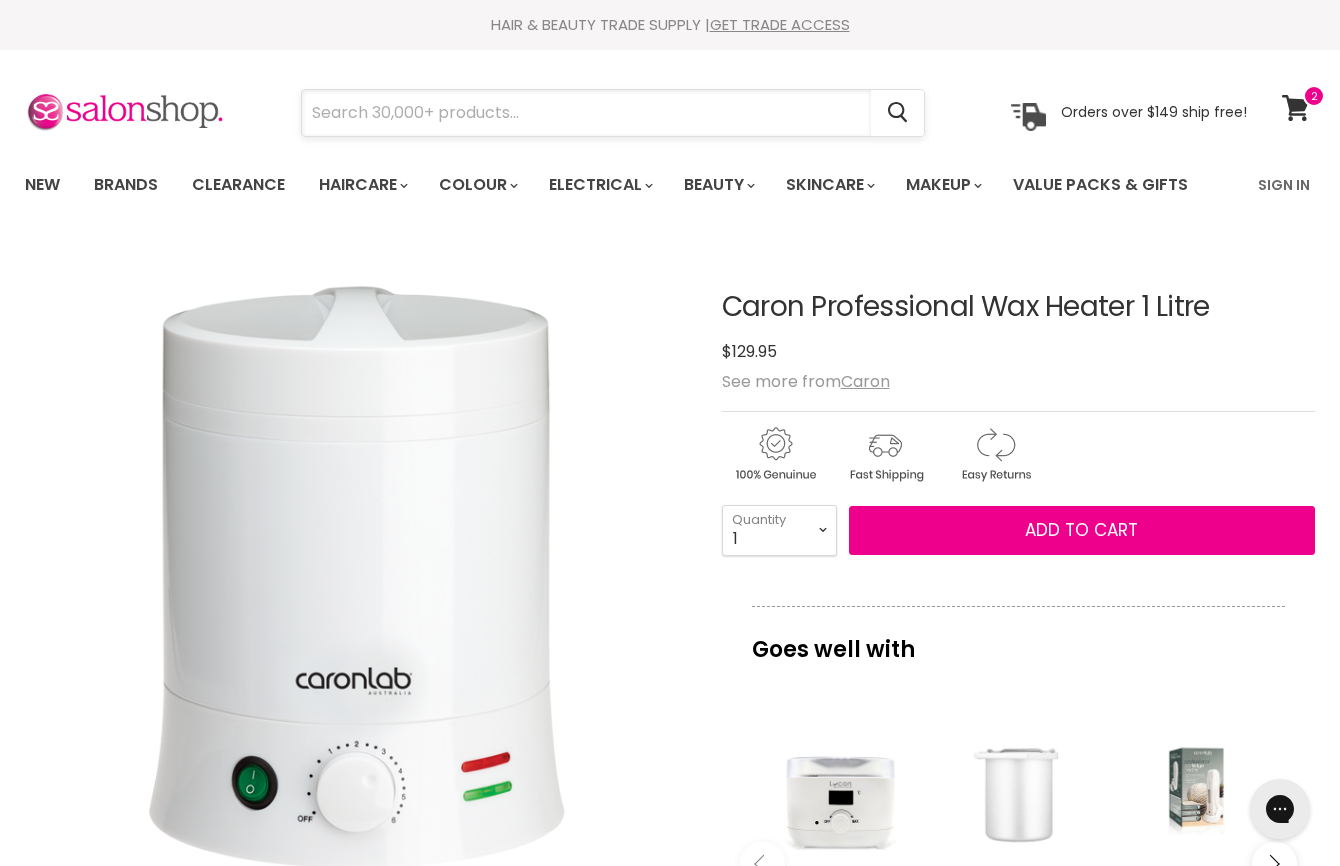 click at bounding box center [586, 113] 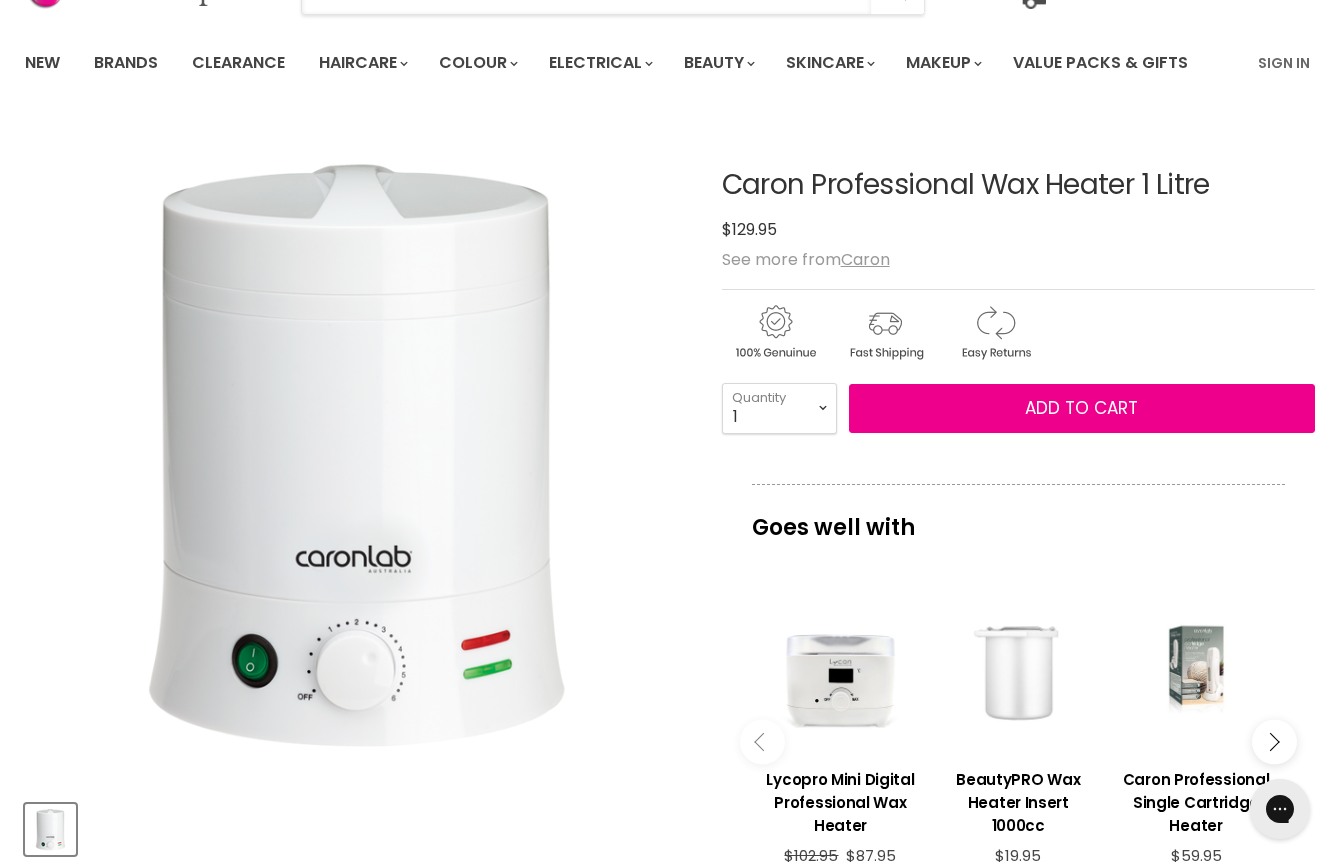 scroll, scrollTop: 0, scrollLeft: 0, axis: both 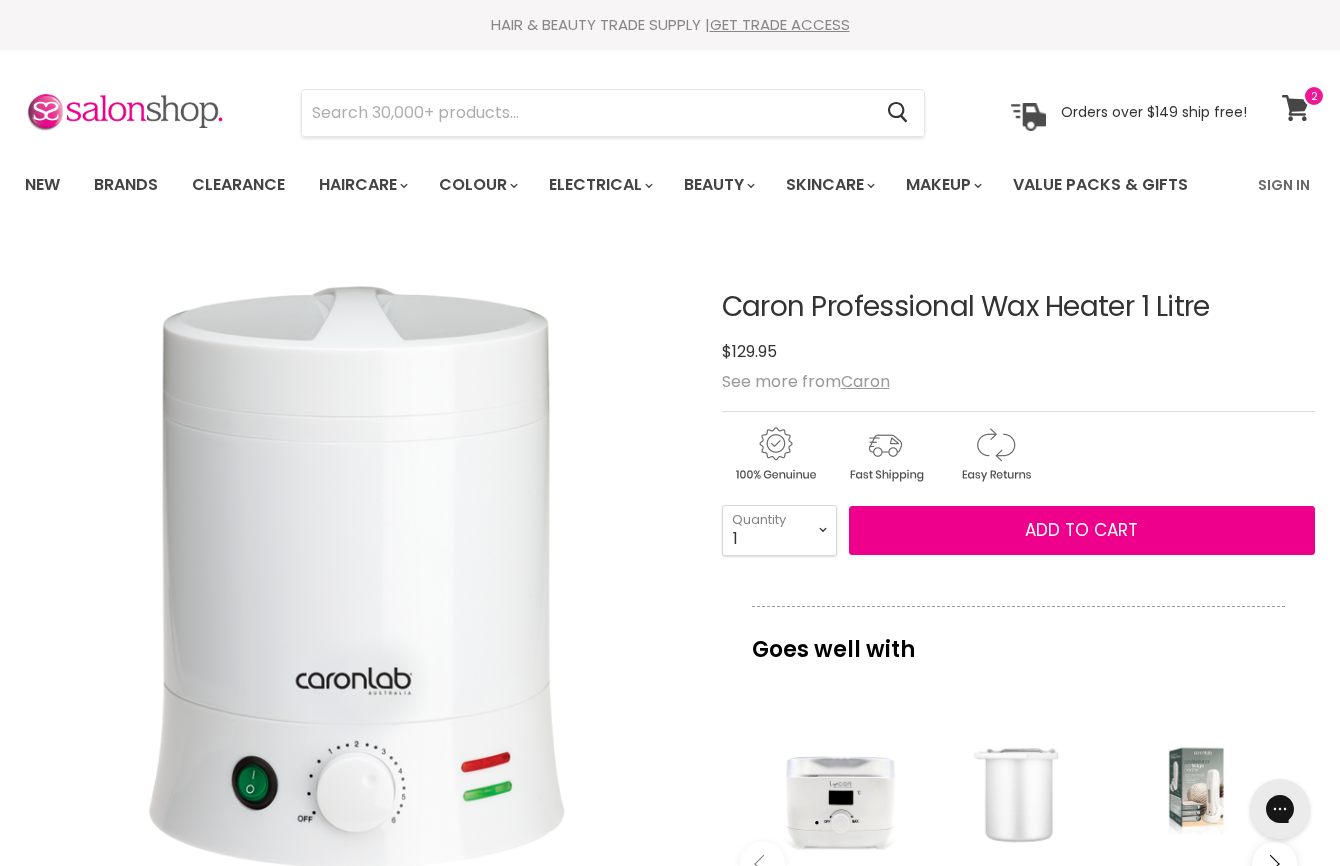 click 